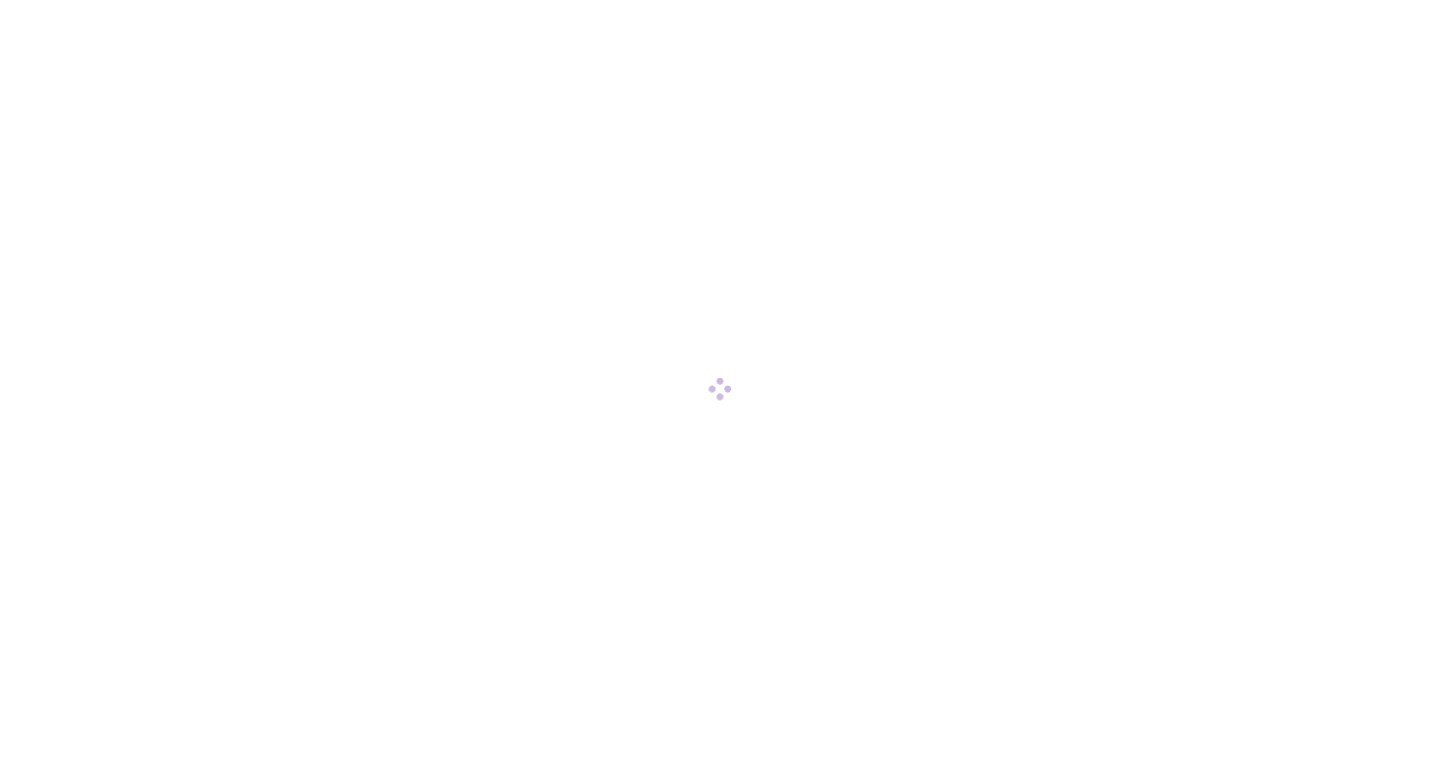 scroll, scrollTop: 0, scrollLeft: 0, axis: both 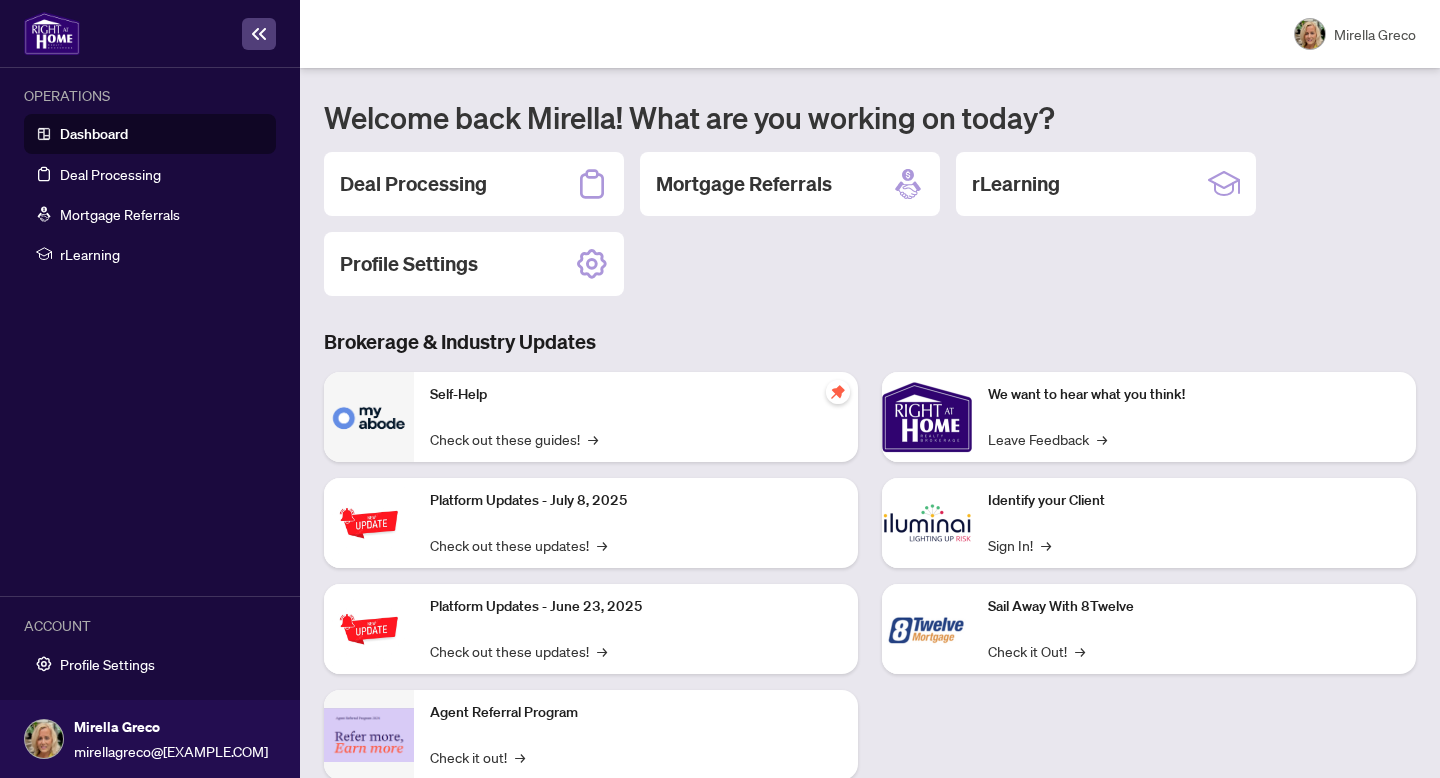 click on "Self-Help Check out these guides! →" at bounding box center [636, 417] 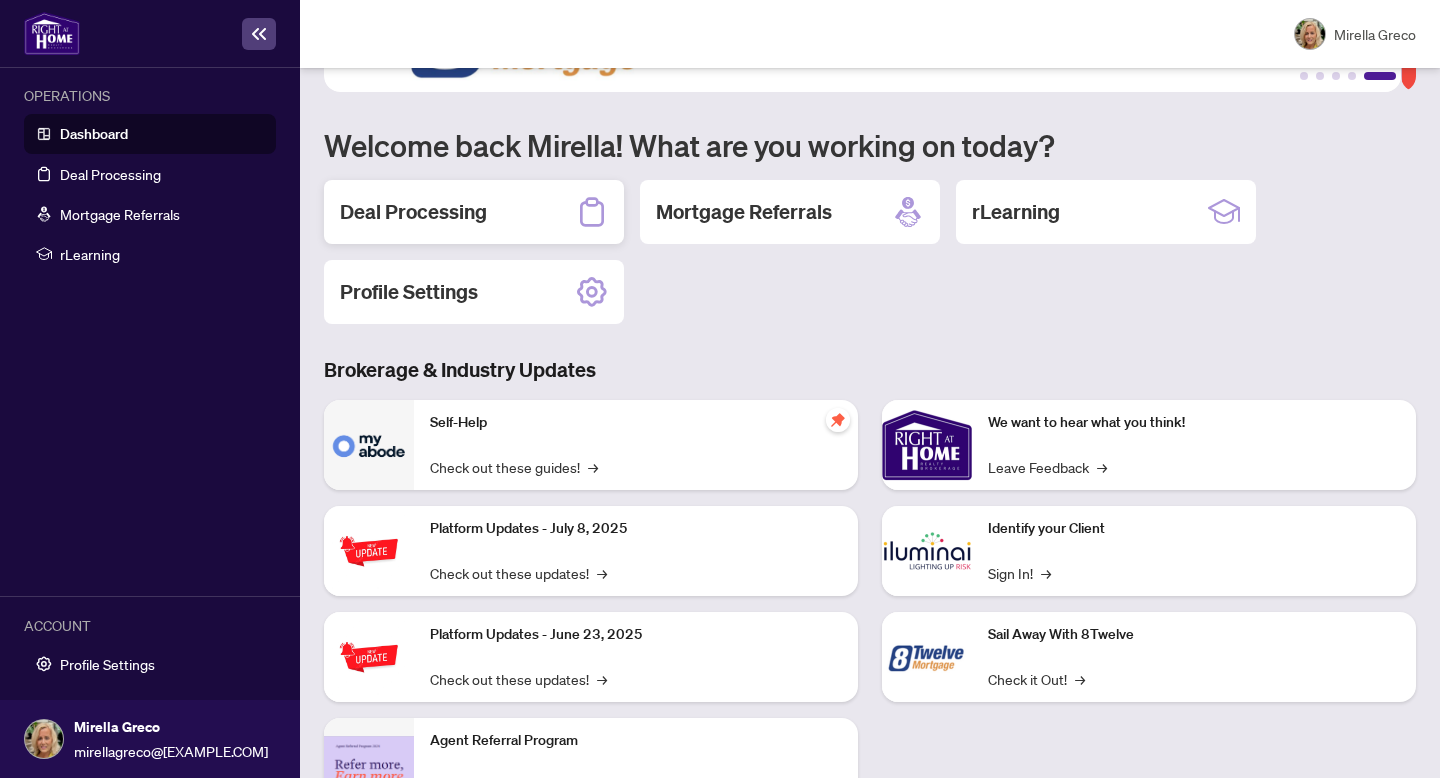scroll, scrollTop: 118, scrollLeft: 0, axis: vertical 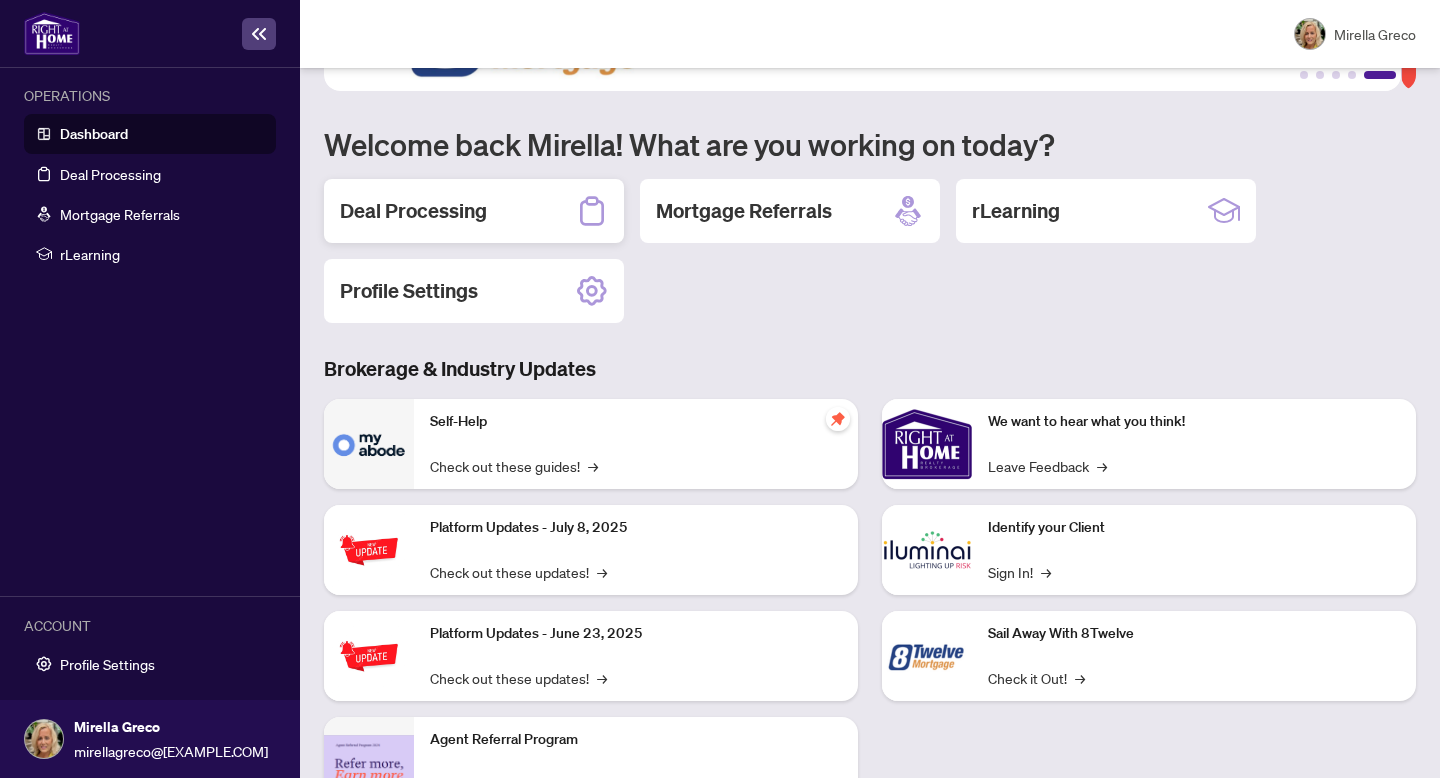 click on "Deal Processing" at bounding box center [474, 211] 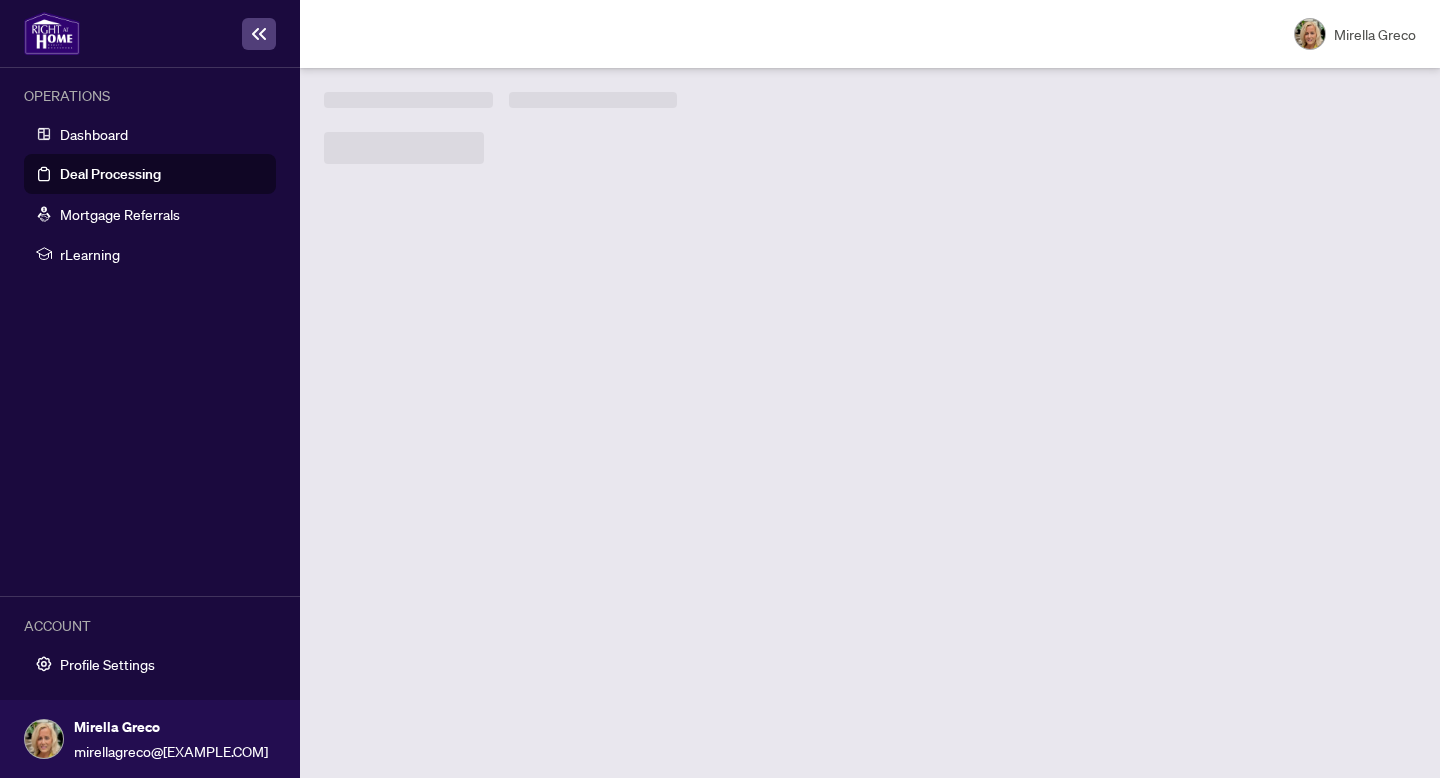 scroll, scrollTop: 0, scrollLeft: 0, axis: both 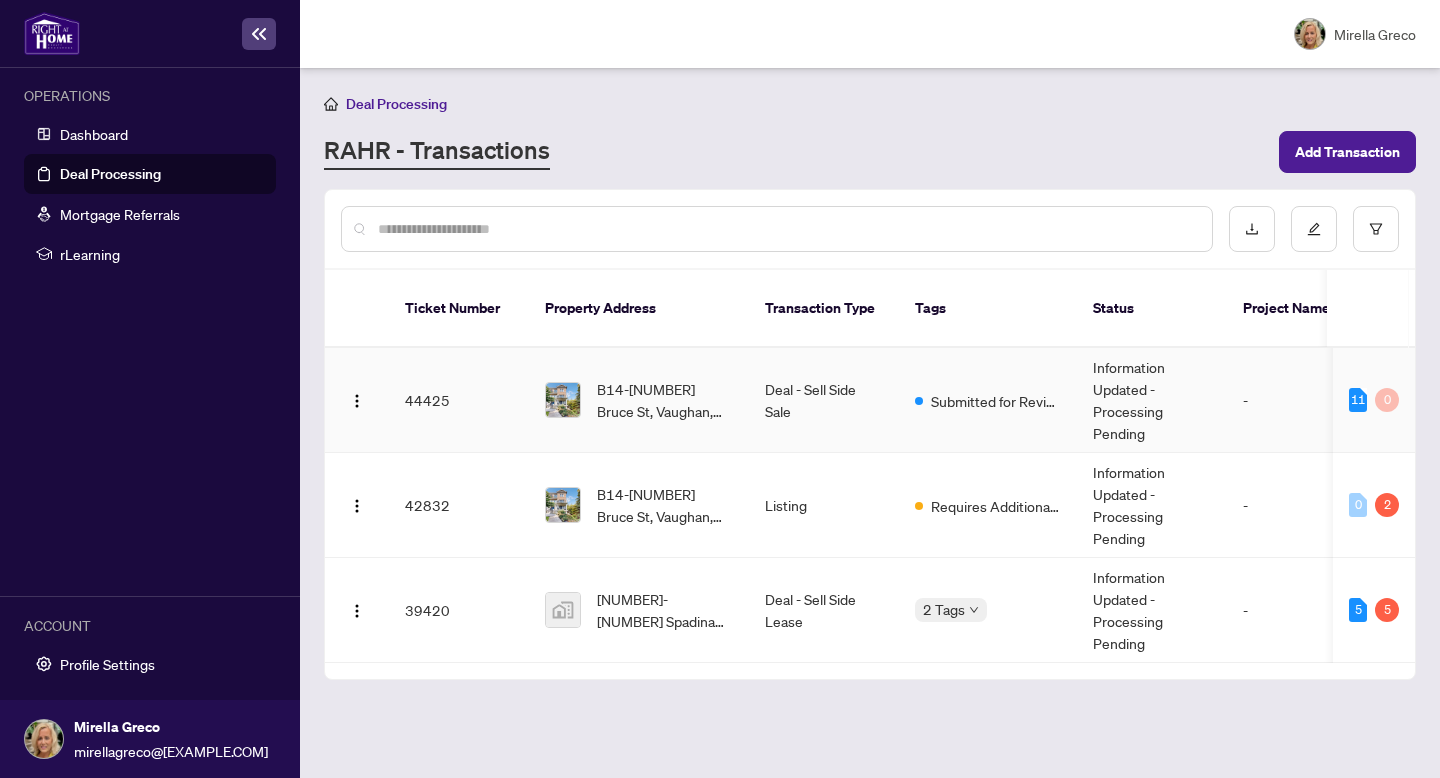 click on "Information Updated - Processing Pending" at bounding box center (1152, 400) 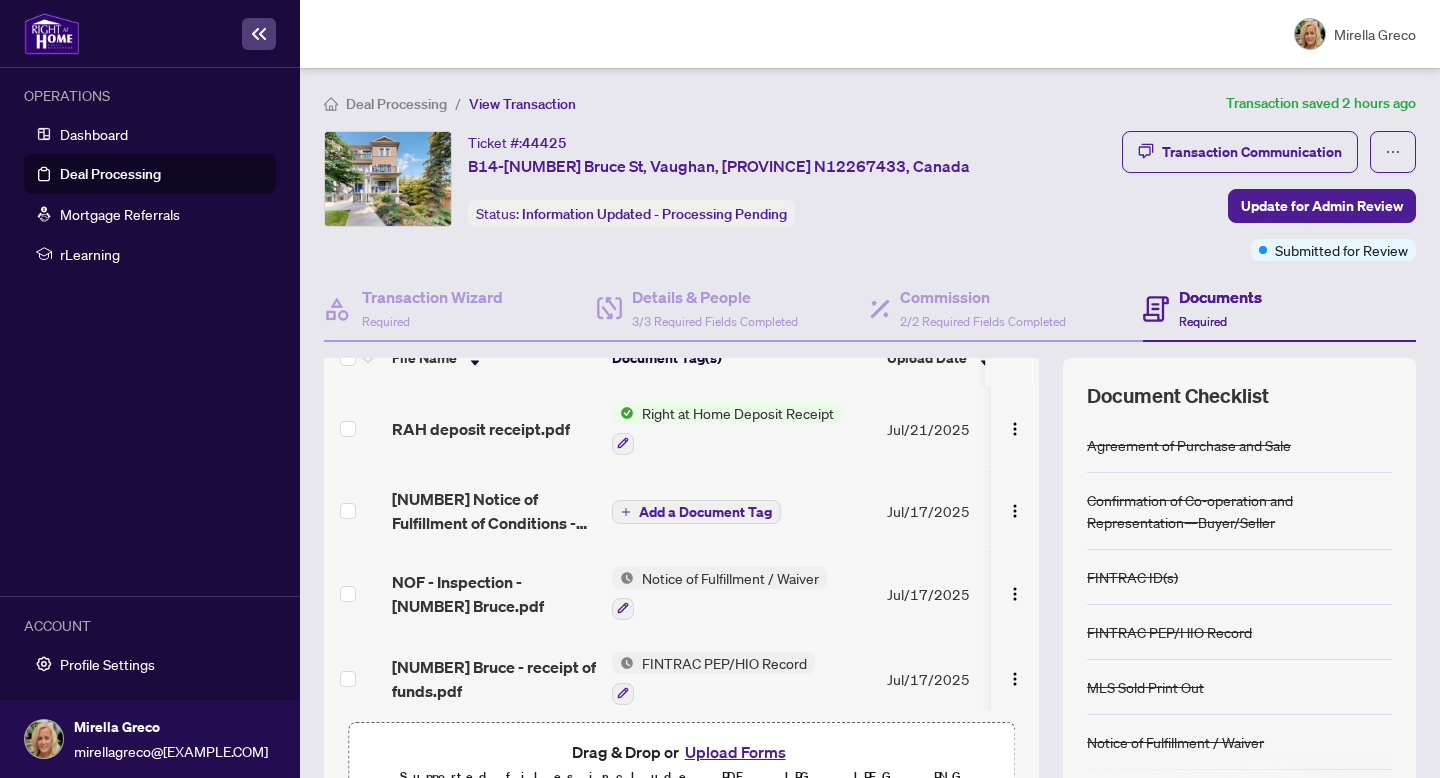 scroll, scrollTop: 32, scrollLeft: 0, axis: vertical 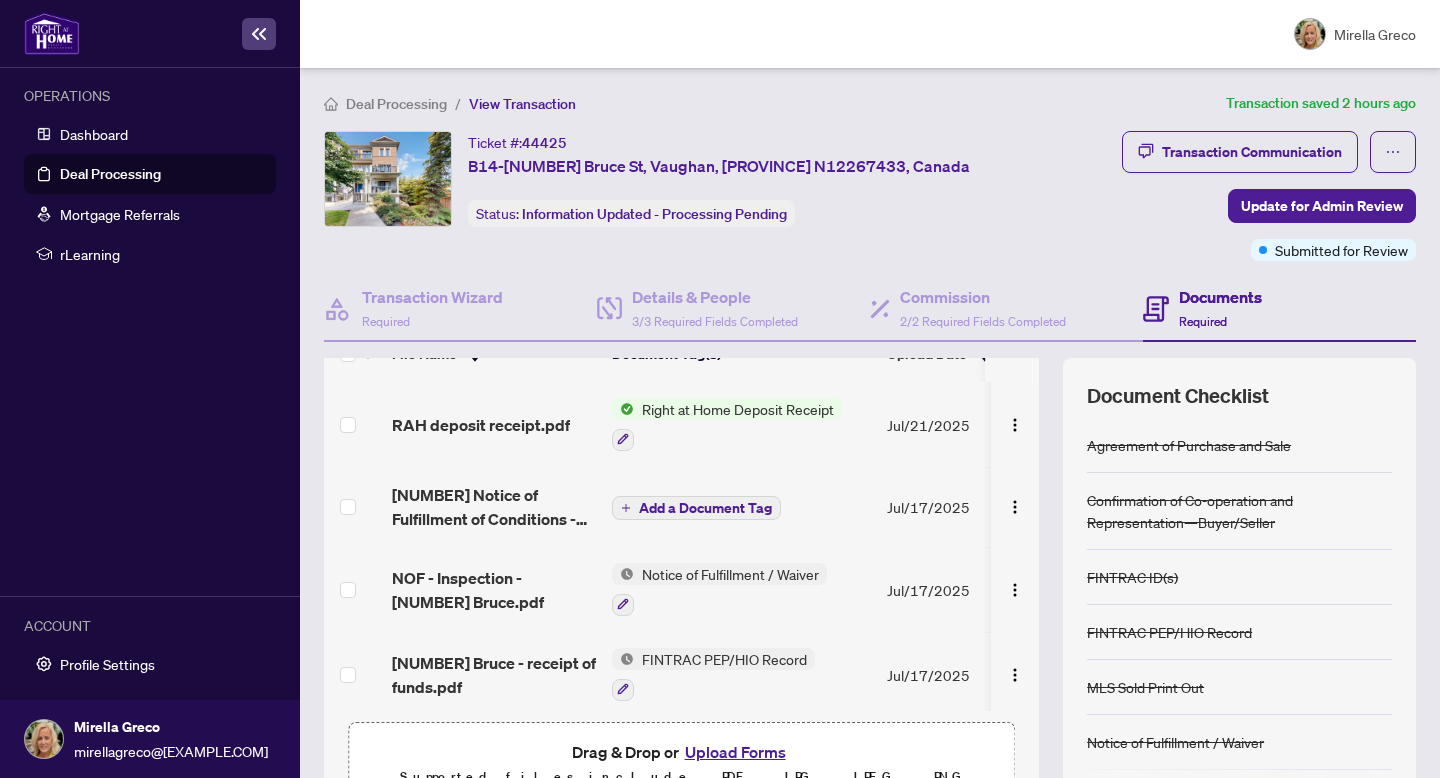 click on "Right at Home Deposit Receipt" at bounding box center (741, 424) 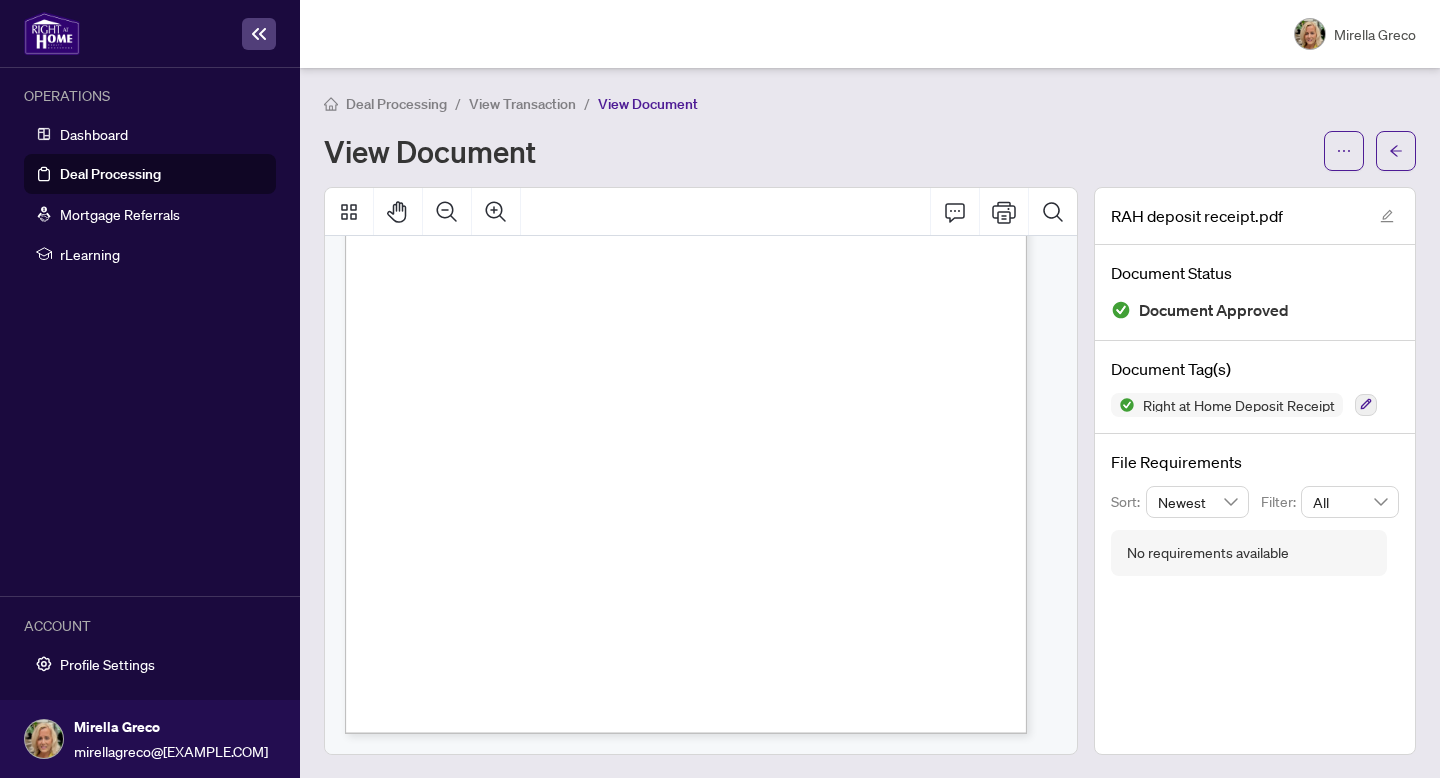 scroll, scrollTop: 0, scrollLeft: 0, axis: both 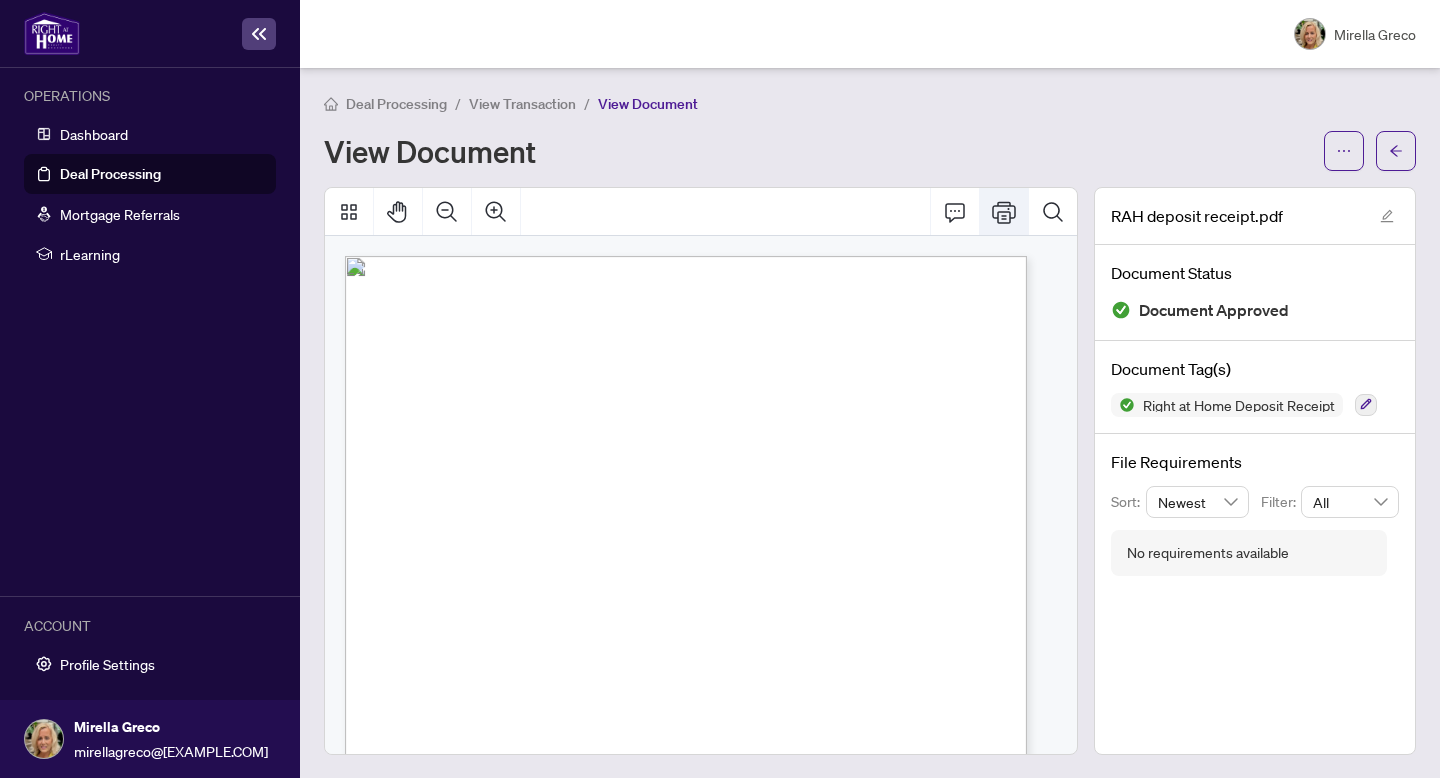 click 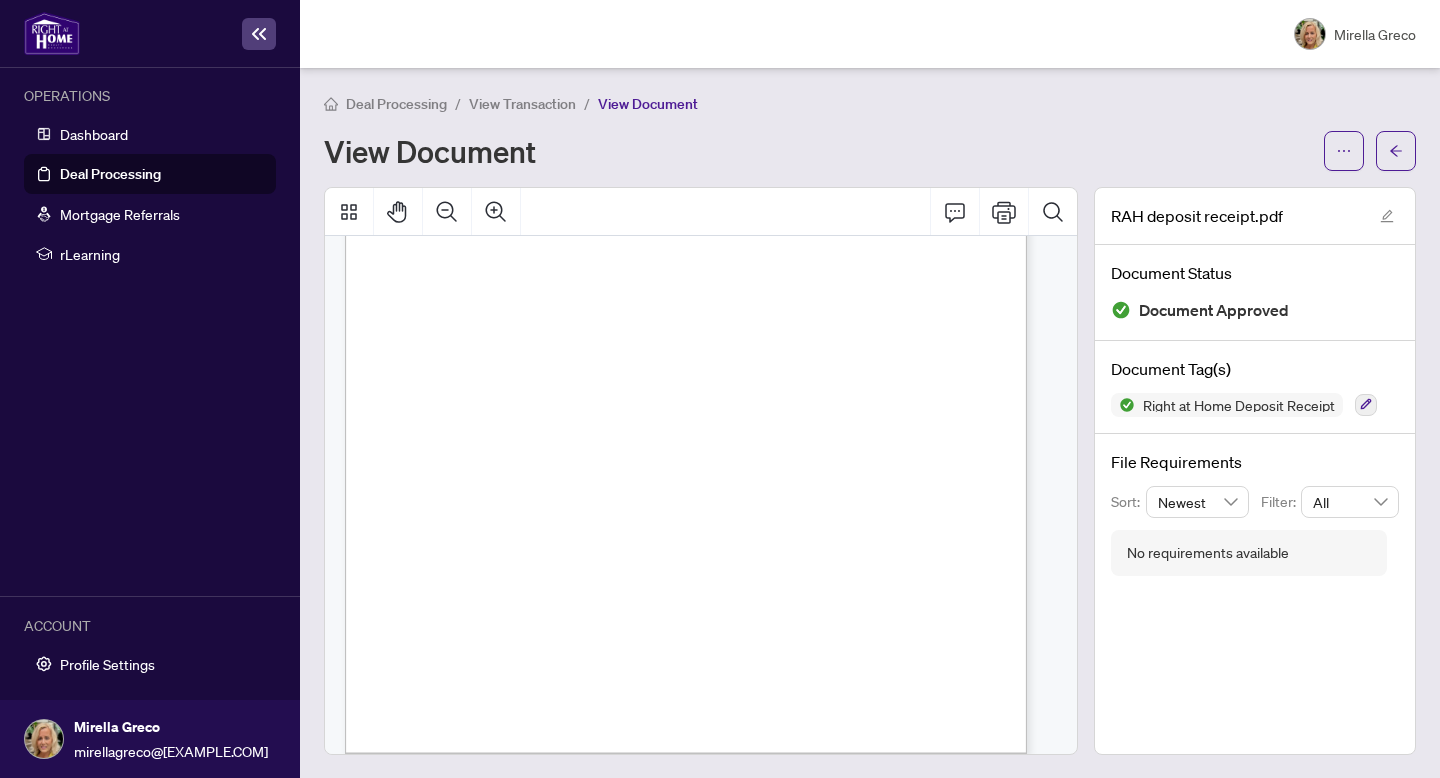 scroll, scrollTop: 405, scrollLeft: 0, axis: vertical 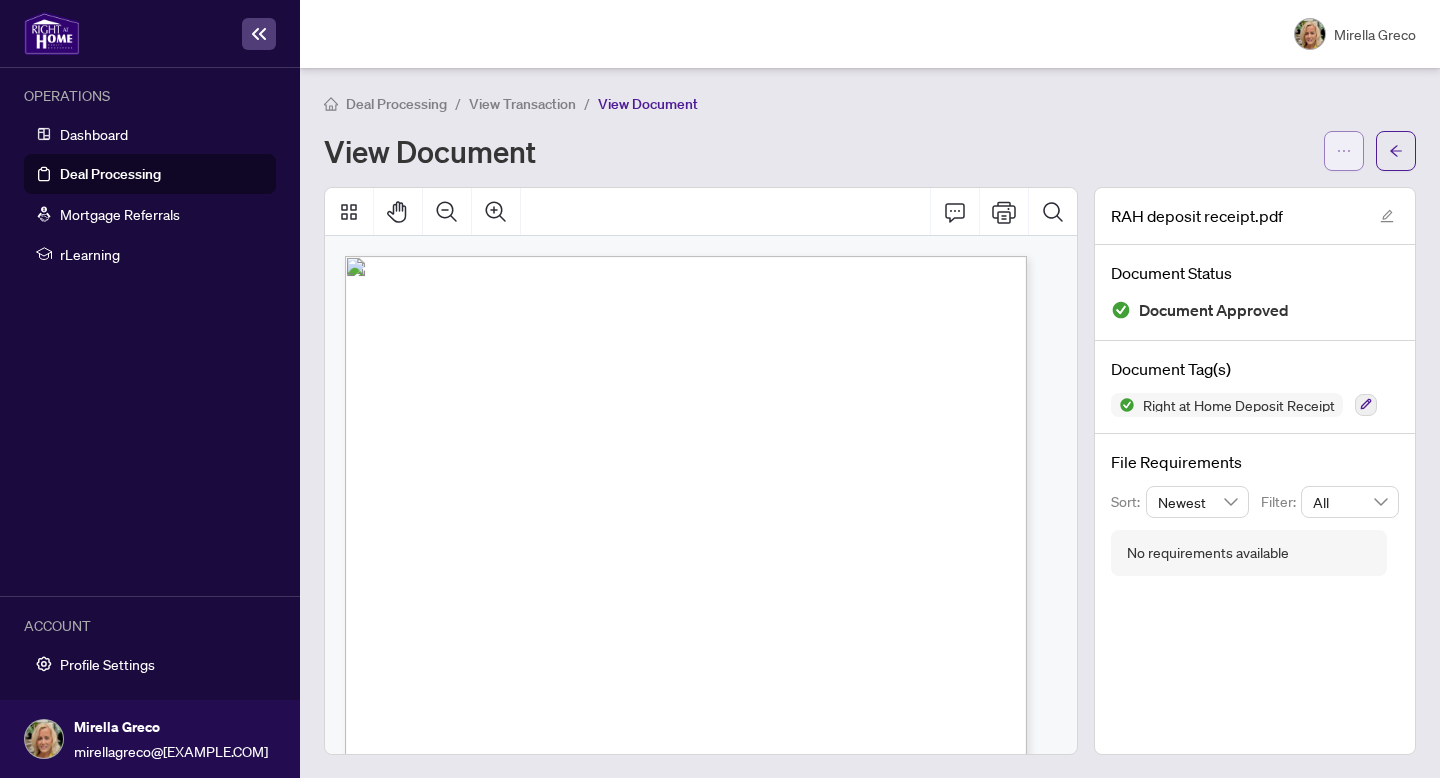click at bounding box center (1344, 151) 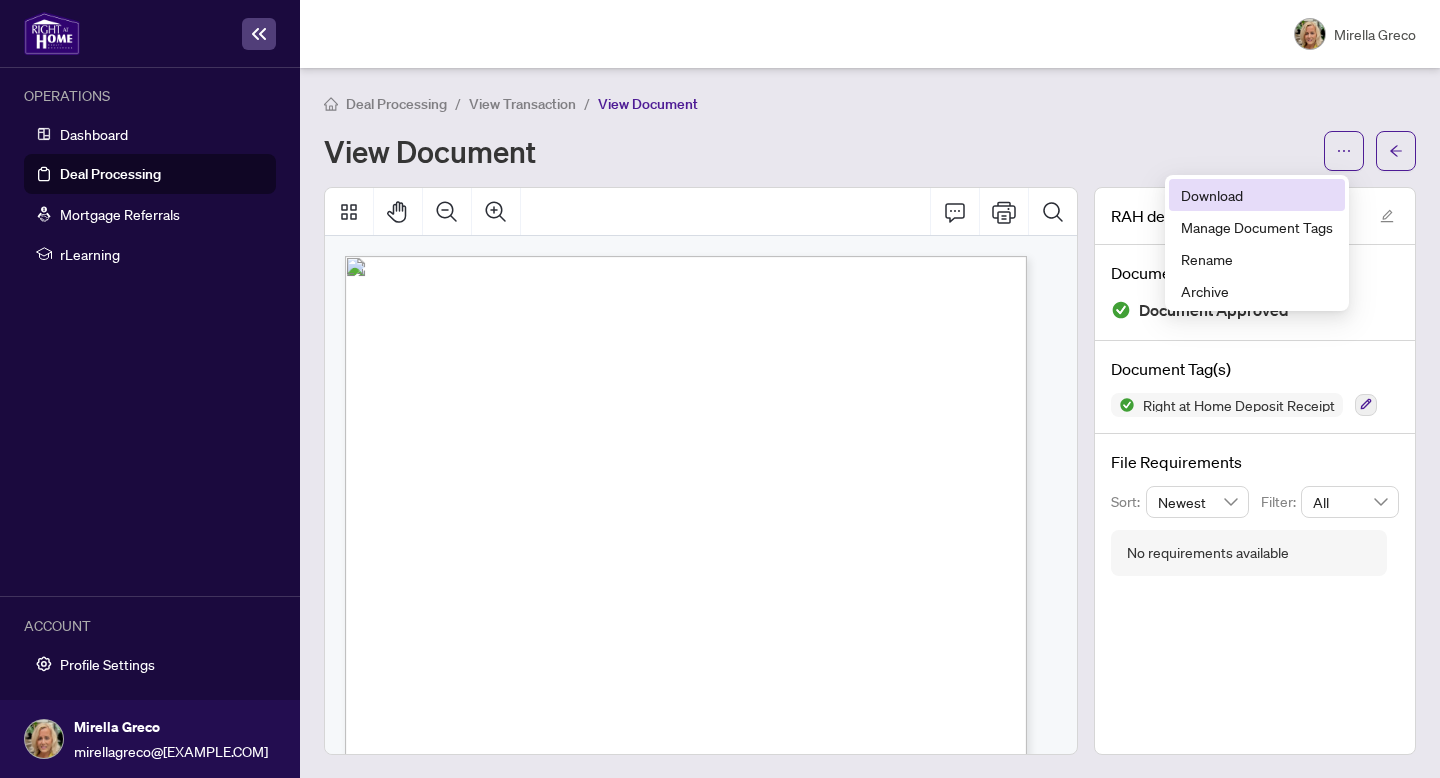 click on "Download" at bounding box center (1257, 195) 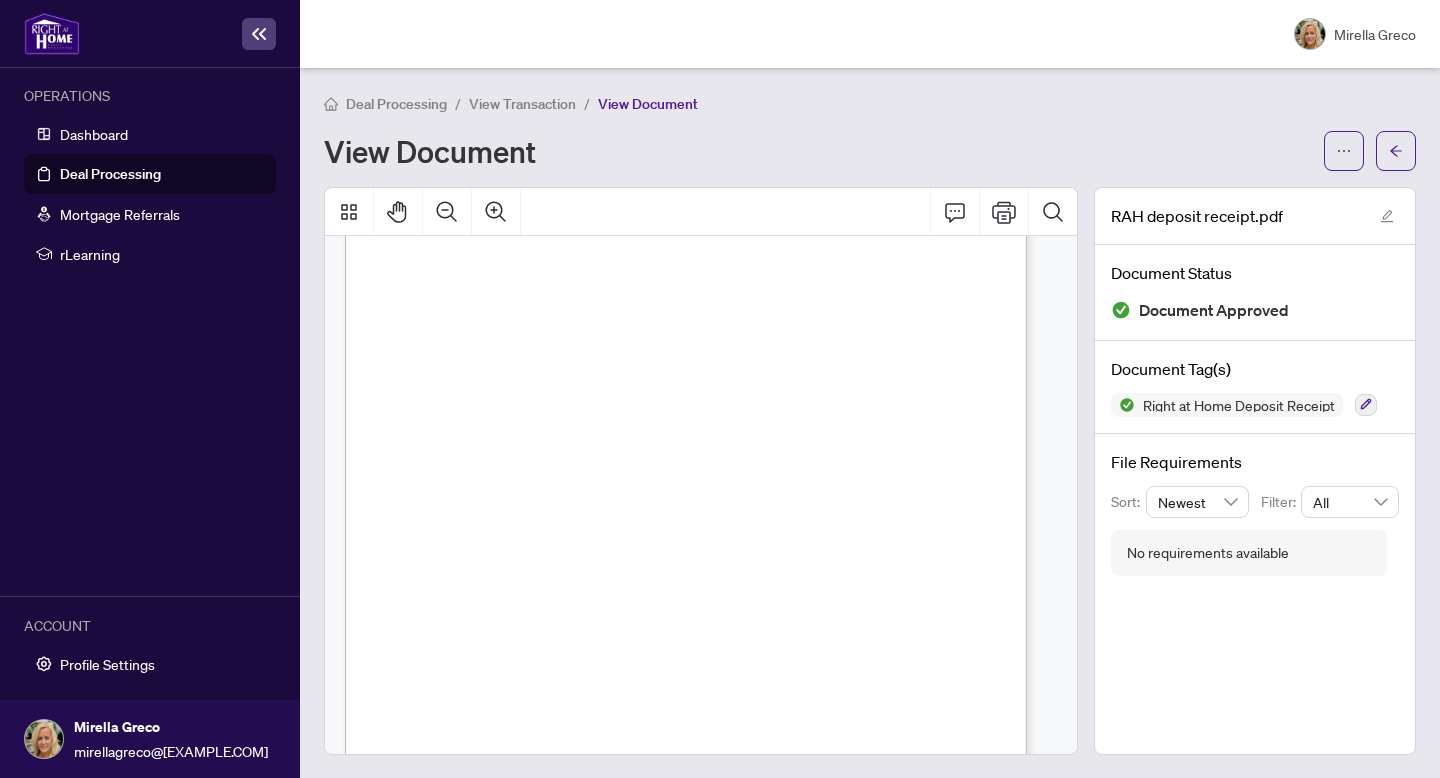 scroll, scrollTop: 176, scrollLeft: 0, axis: vertical 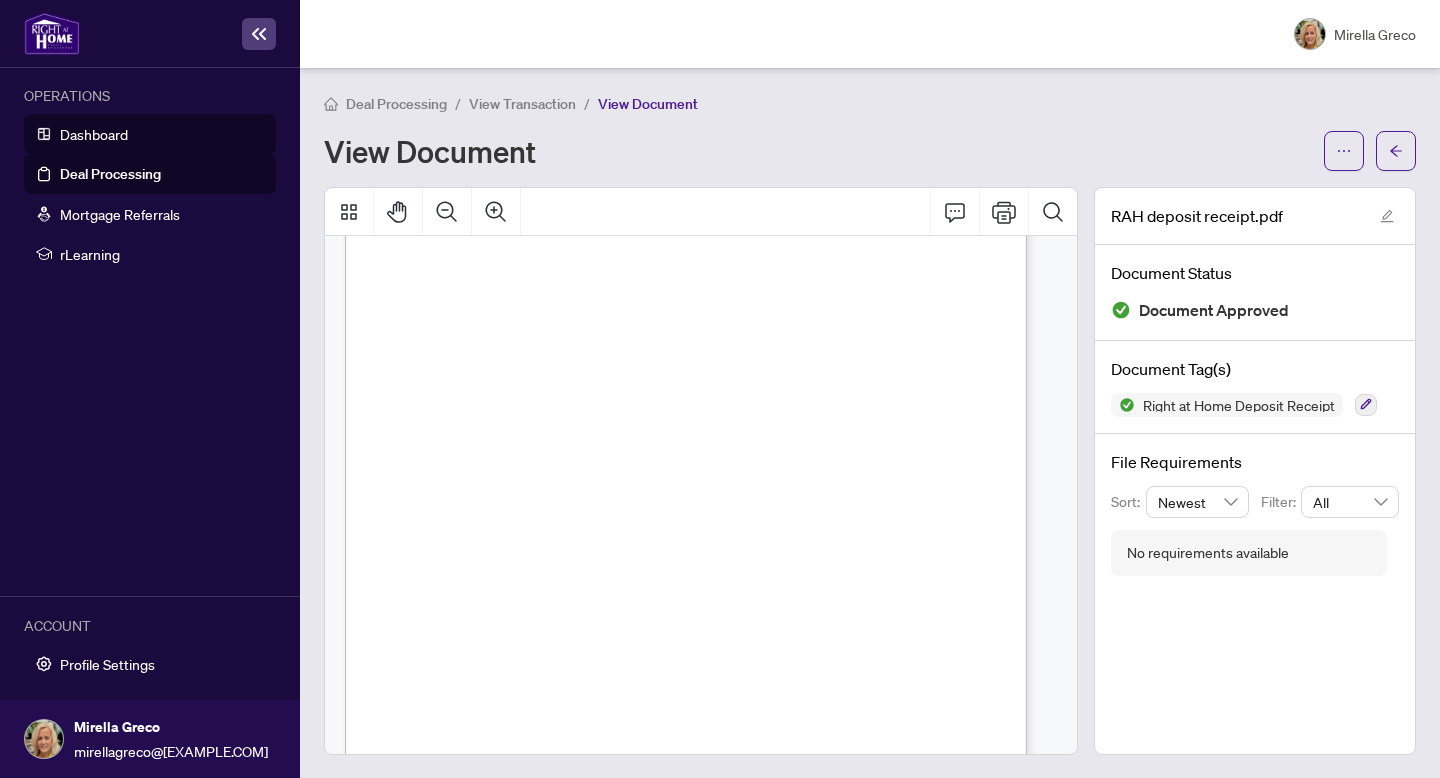 click on "Dashboard" at bounding box center [94, 134] 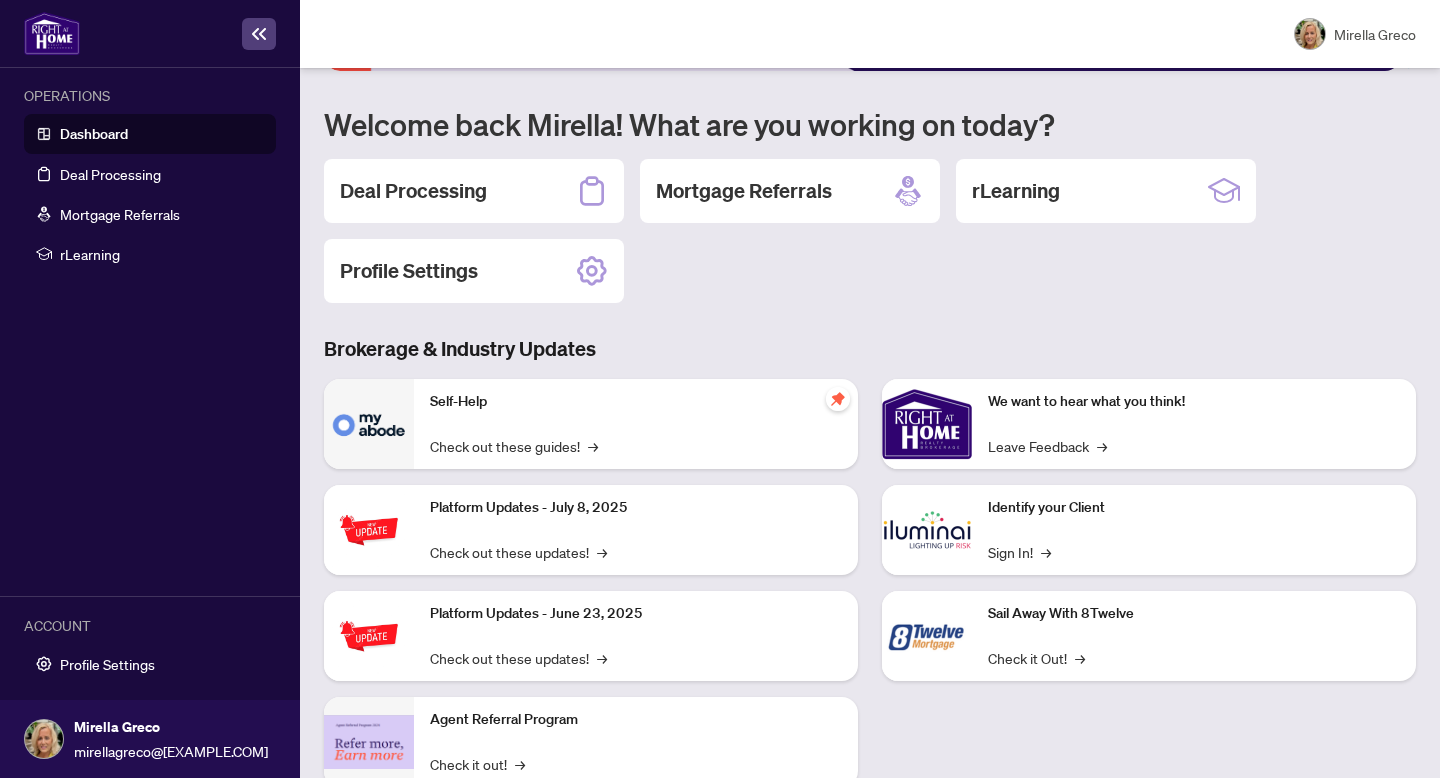 scroll, scrollTop: 199, scrollLeft: 0, axis: vertical 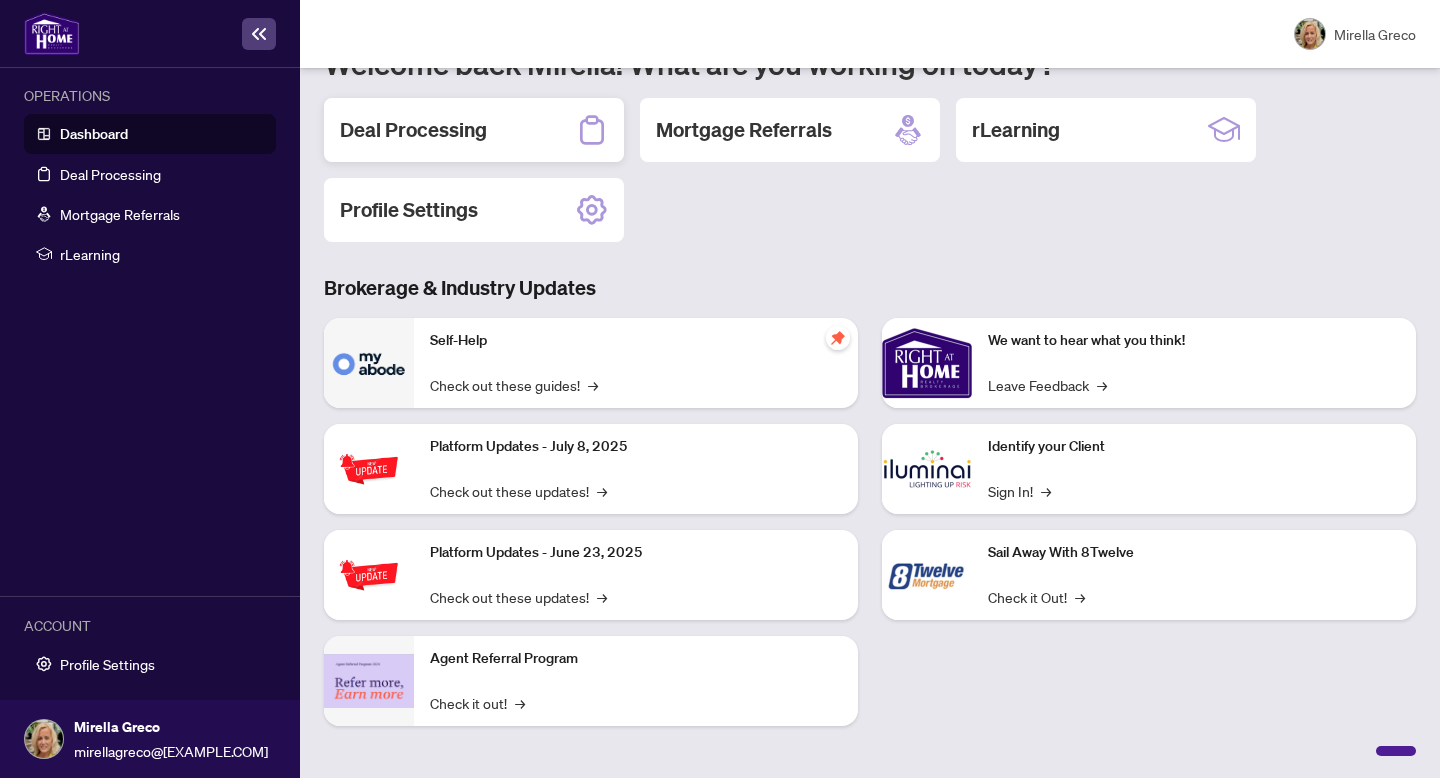 click on "Deal Processing" at bounding box center (413, 130) 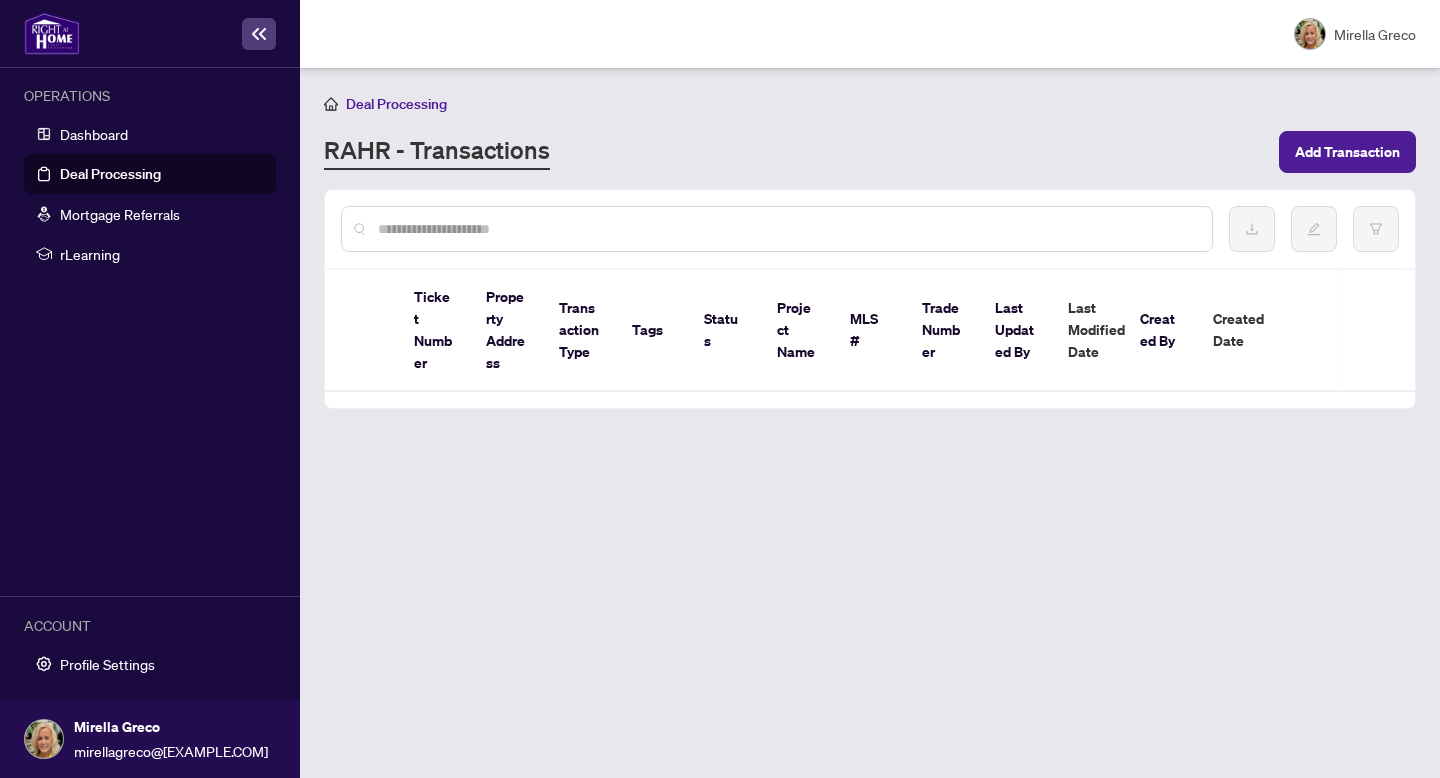 scroll, scrollTop: 0, scrollLeft: 0, axis: both 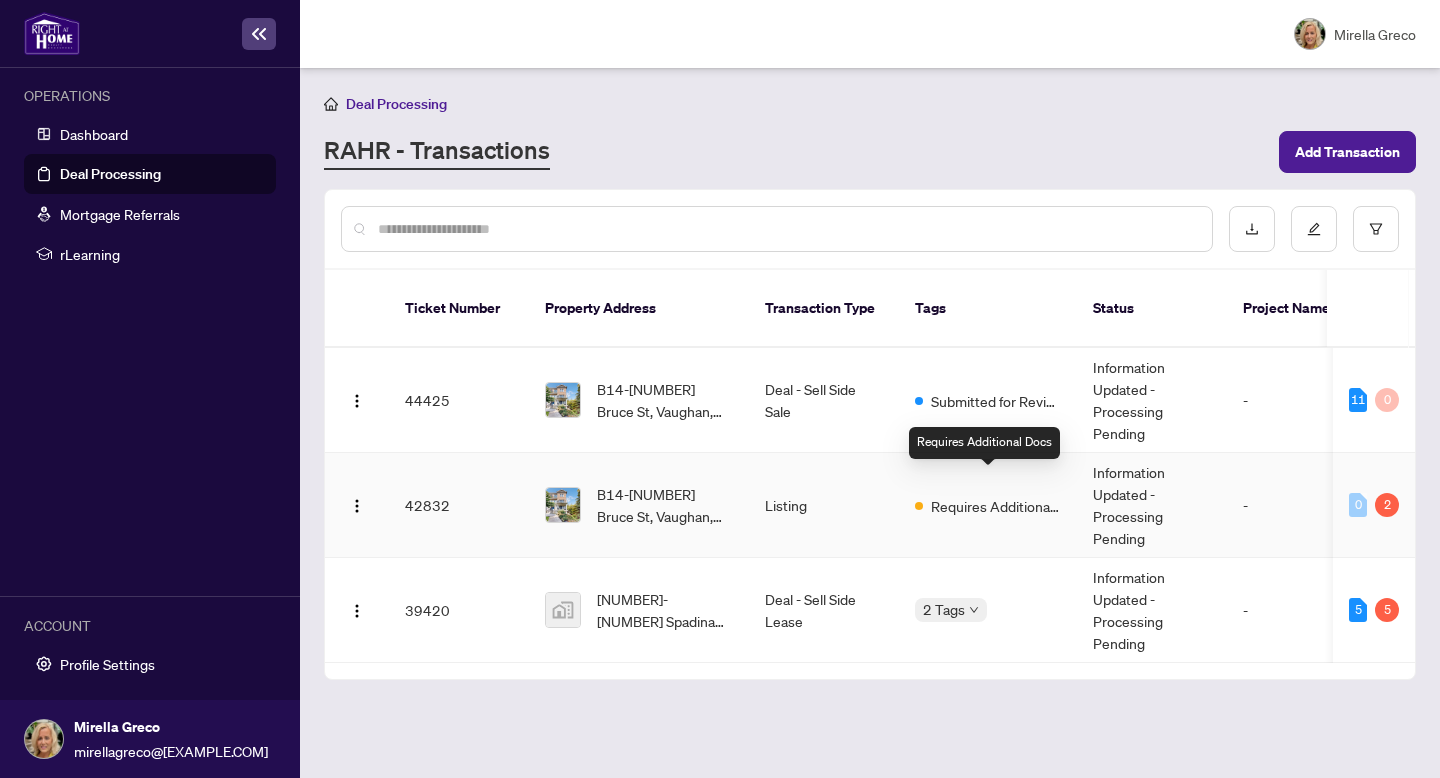 click on "Requires Additional Docs" at bounding box center [996, 506] 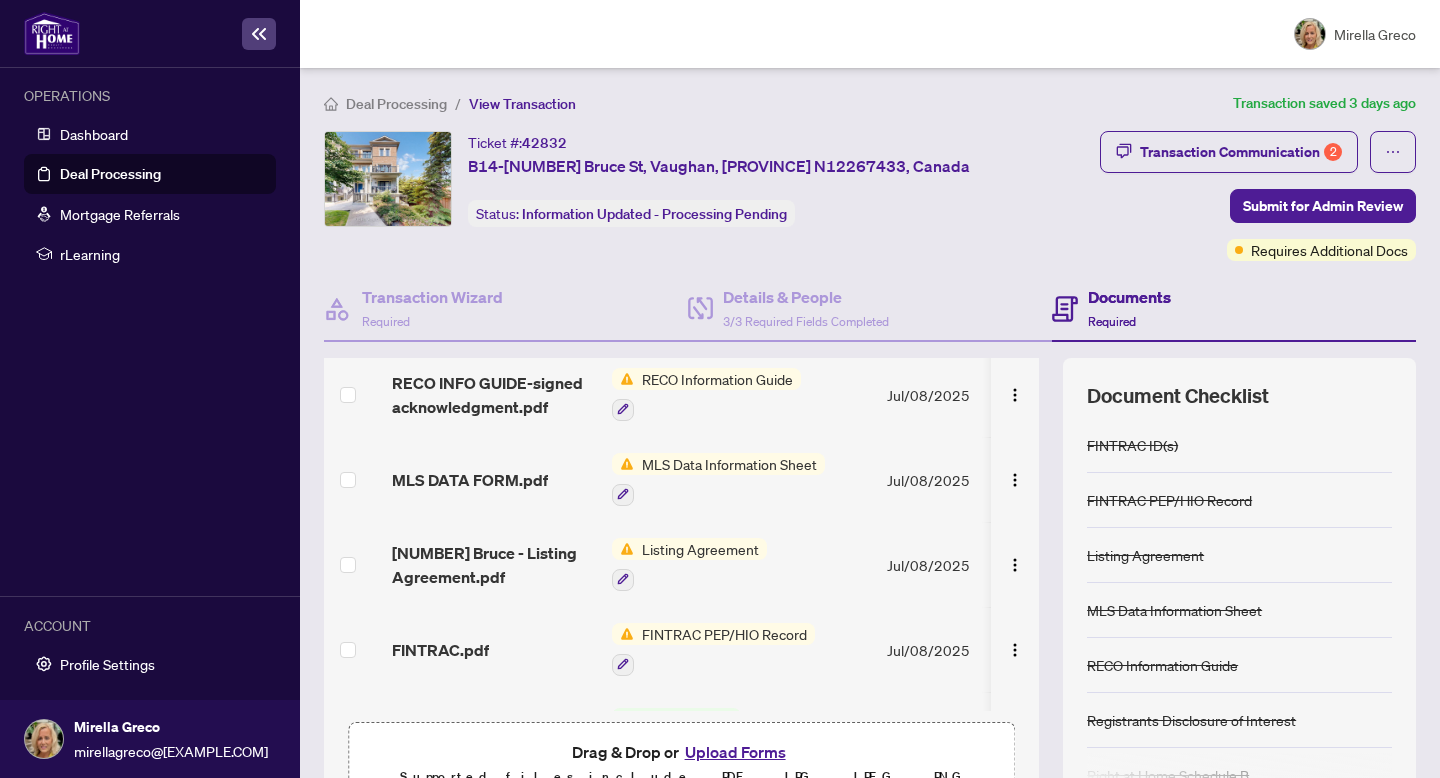 scroll, scrollTop: 1253, scrollLeft: 0, axis: vertical 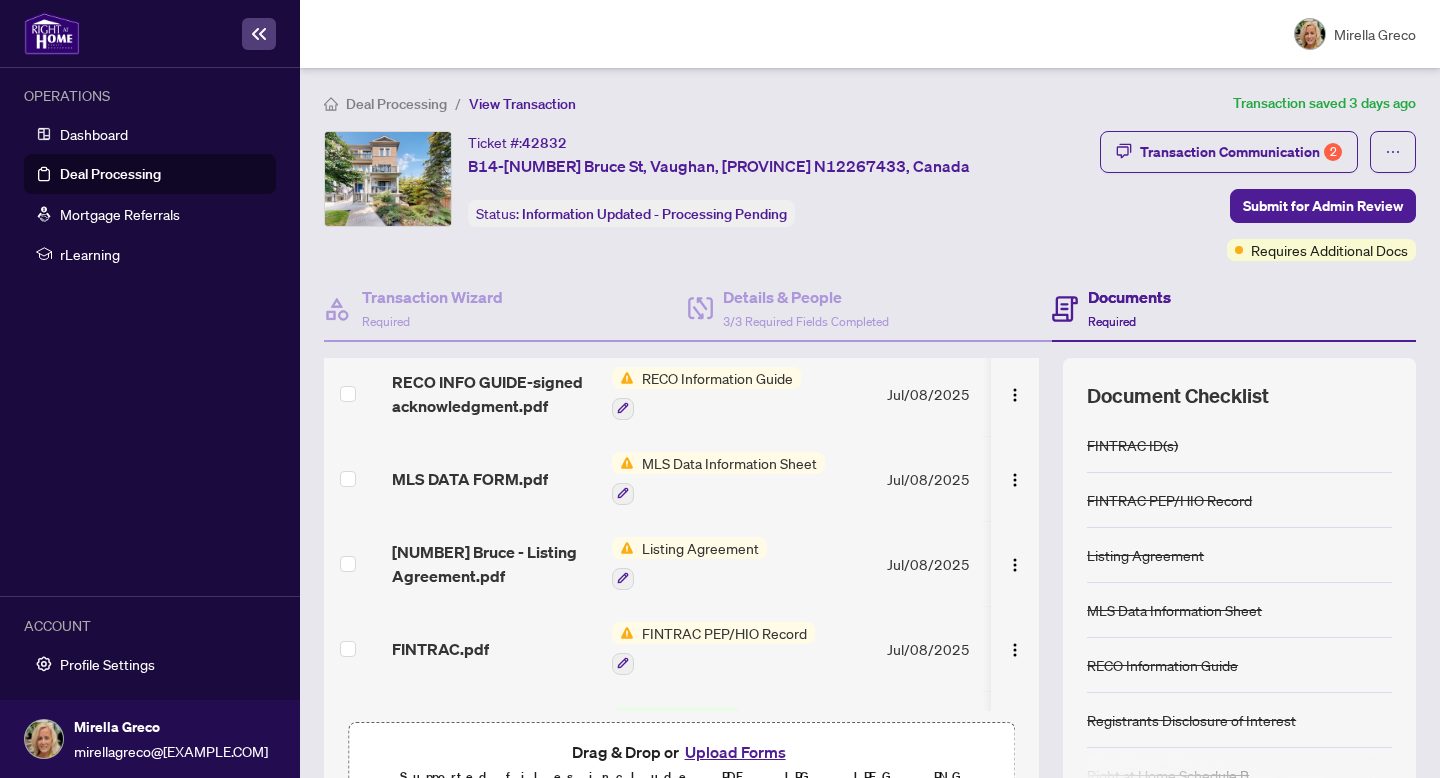 click on "RECO Information Guide" at bounding box center [706, 393] 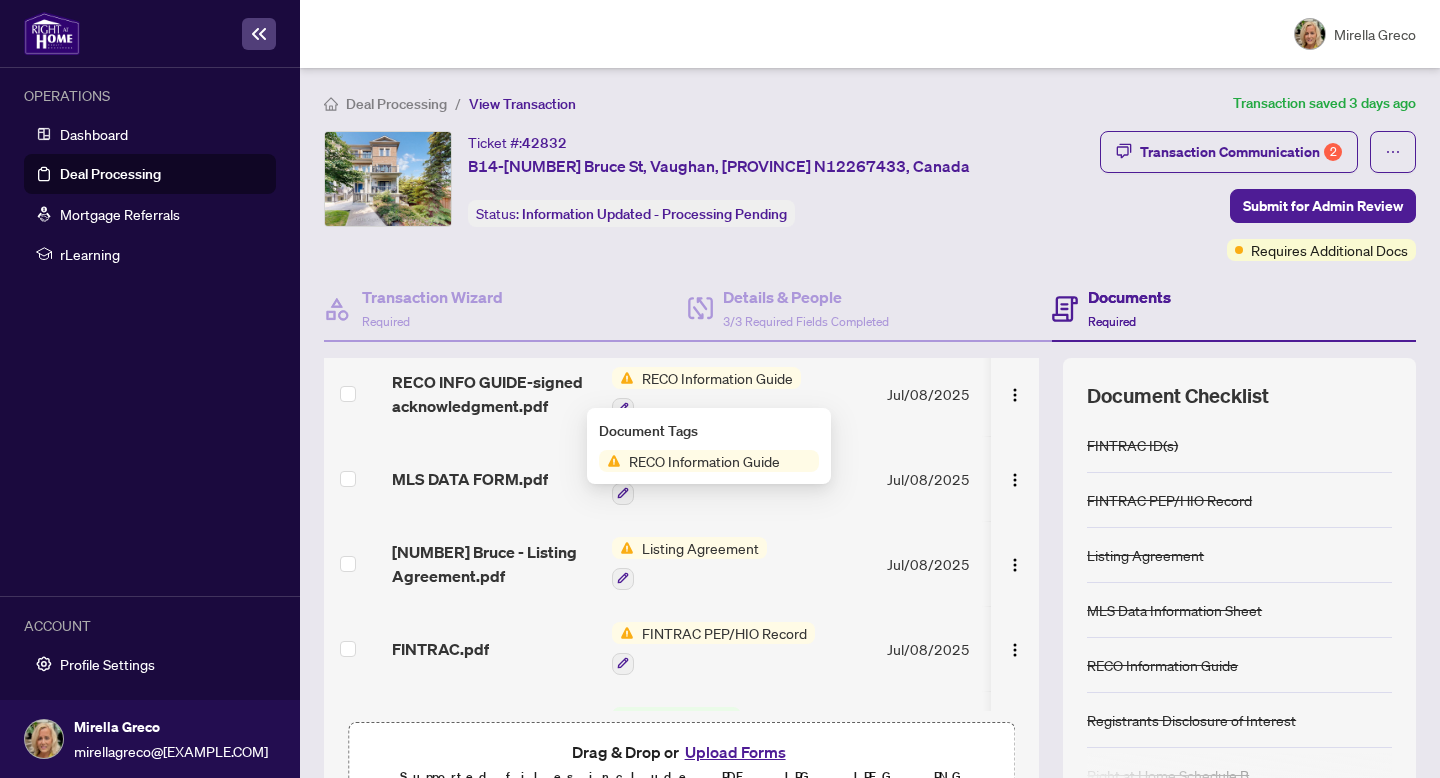 click on "RECO Information Guide" at bounding box center [704, 461] 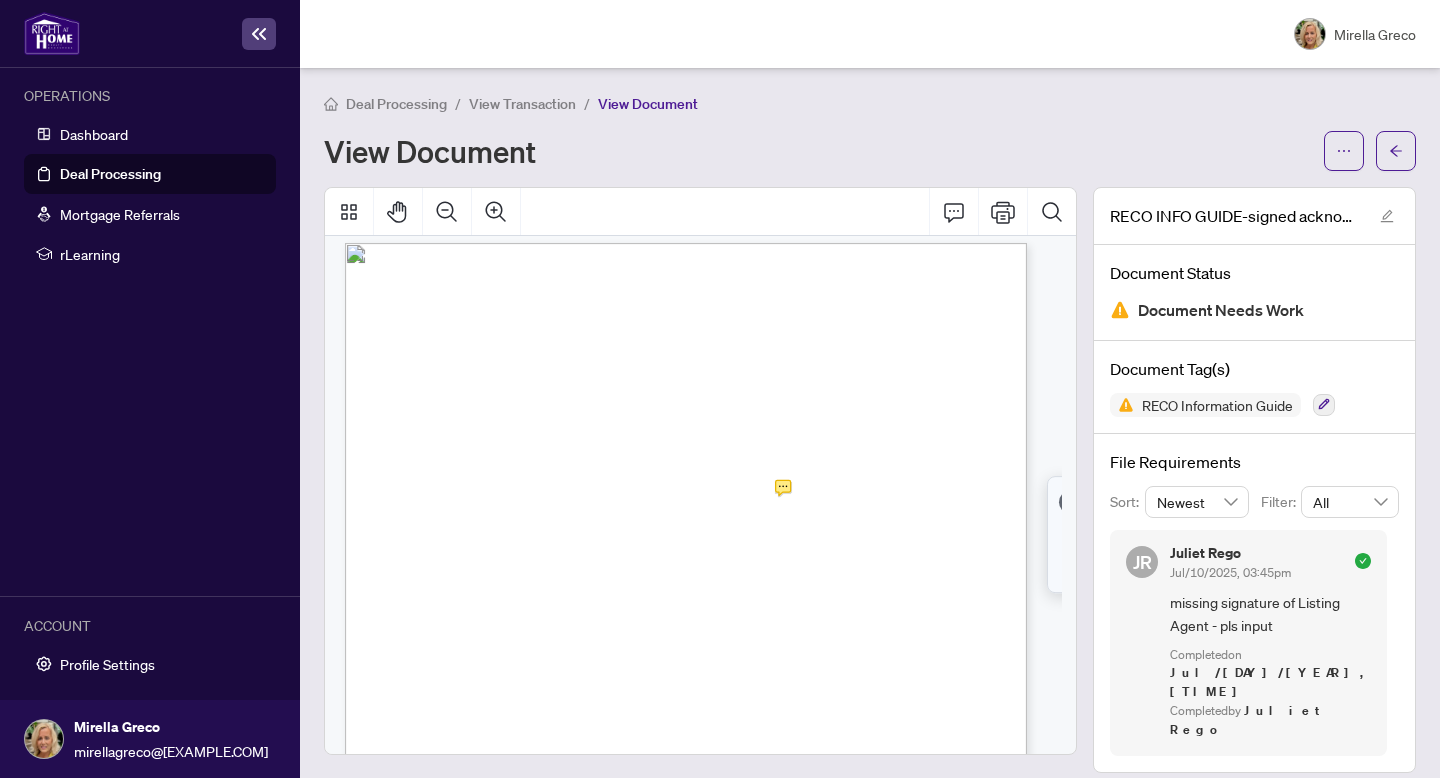 scroll, scrollTop: 0, scrollLeft: 0, axis: both 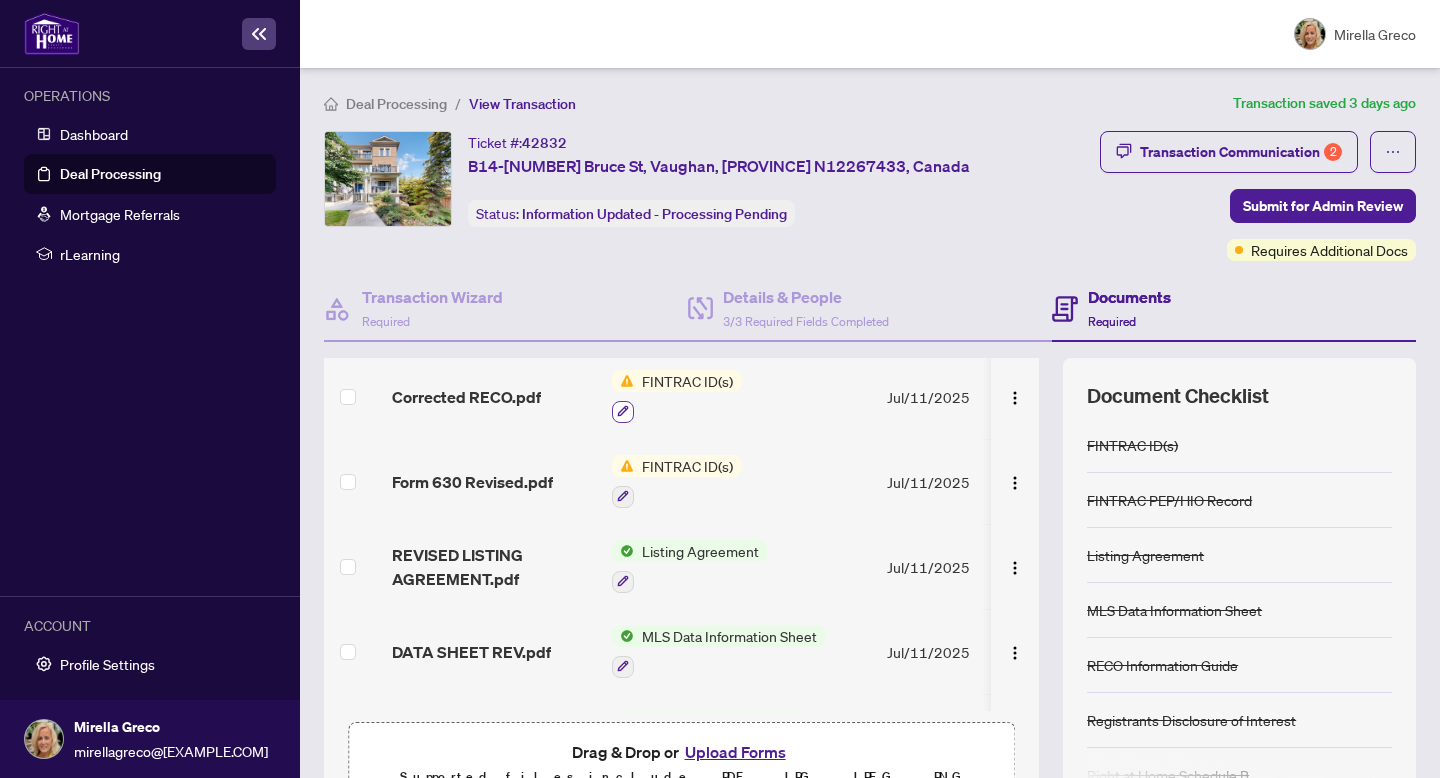 click 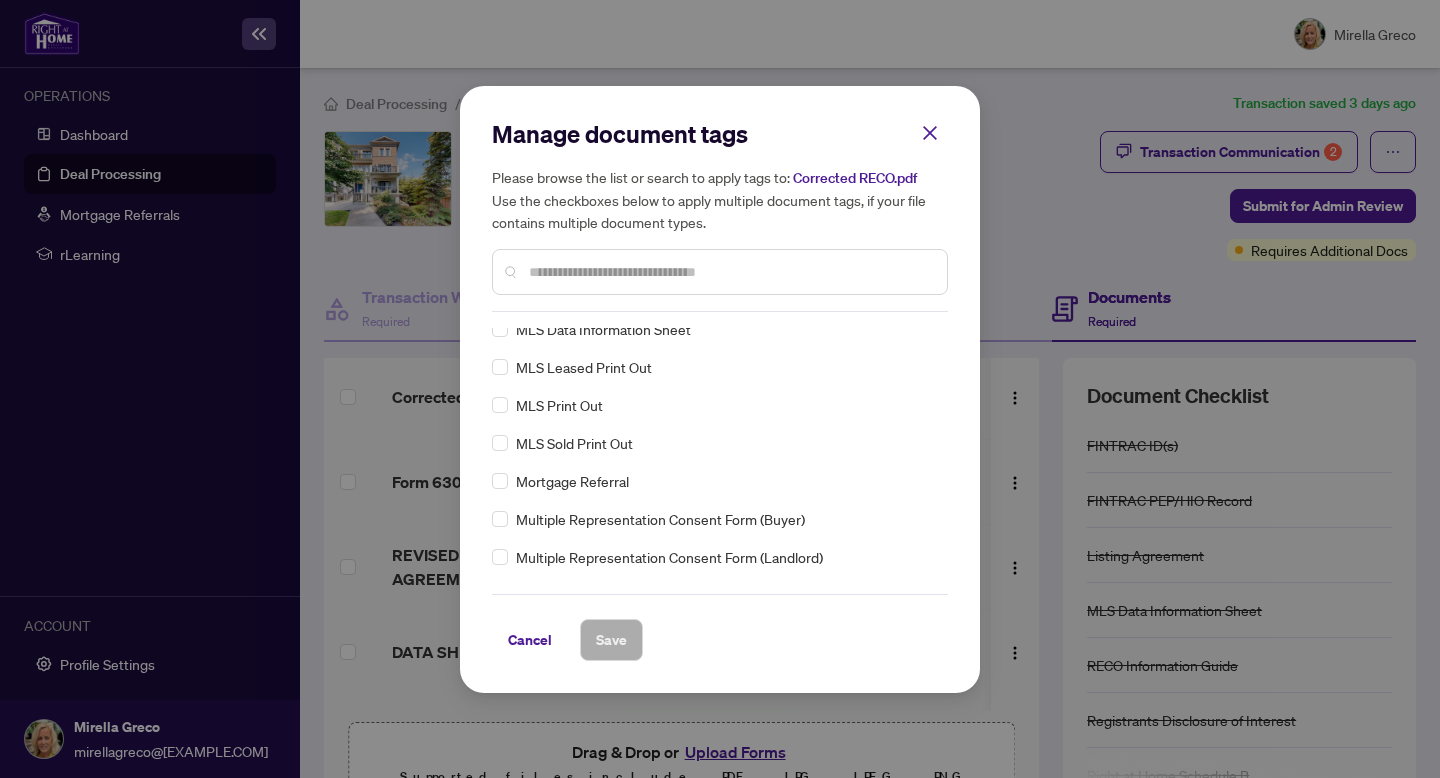 scroll, scrollTop: 2675, scrollLeft: 0, axis: vertical 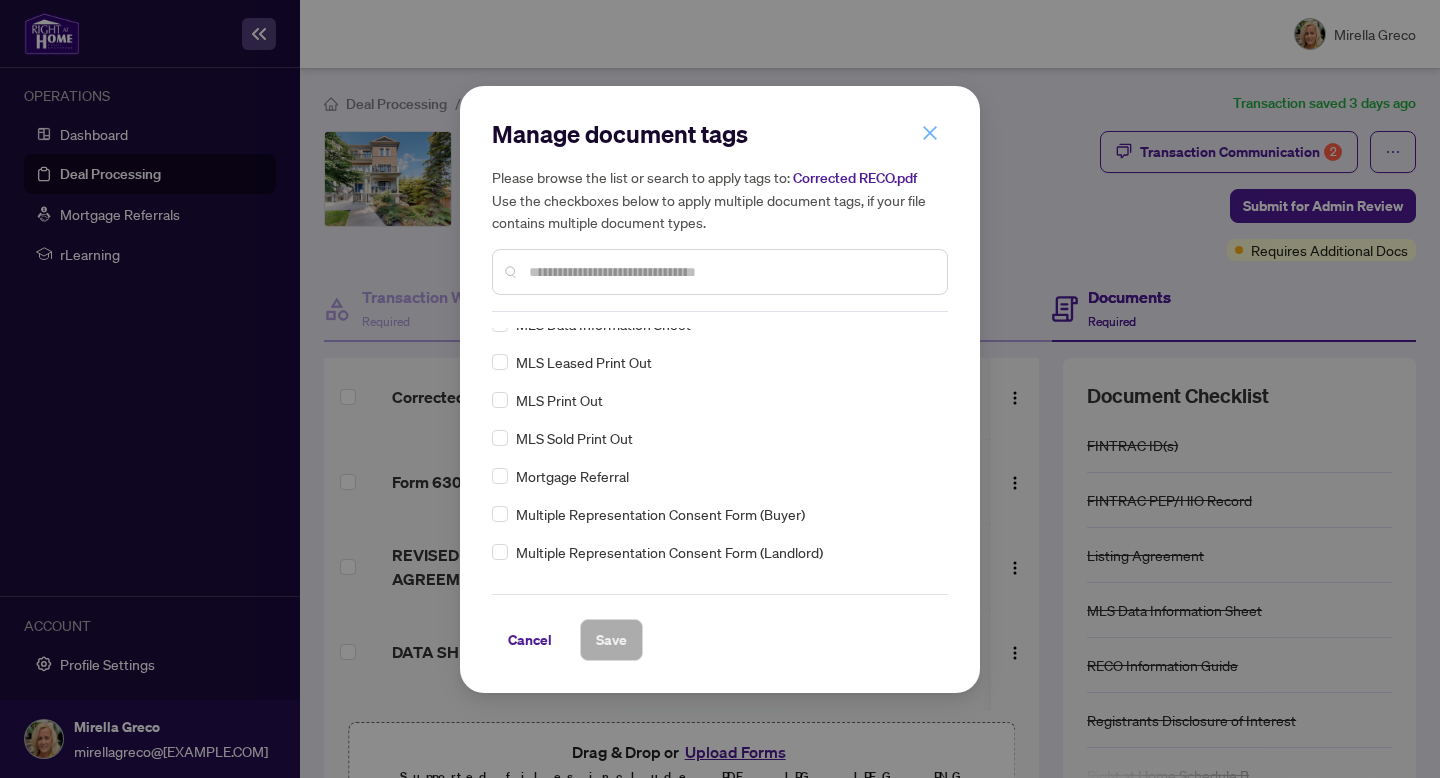 click 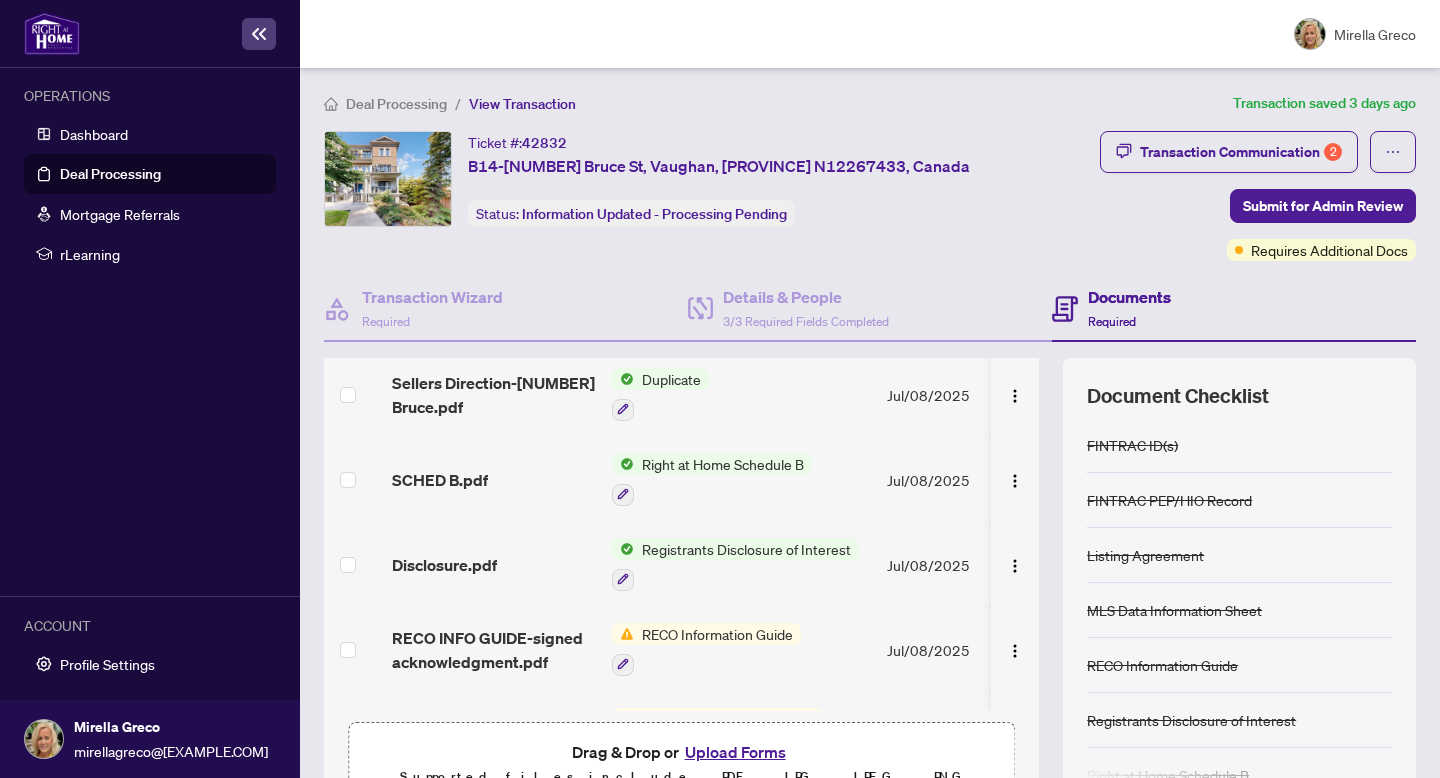scroll, scrollTop: 1305, scrollLeft: 0, axis: vertical 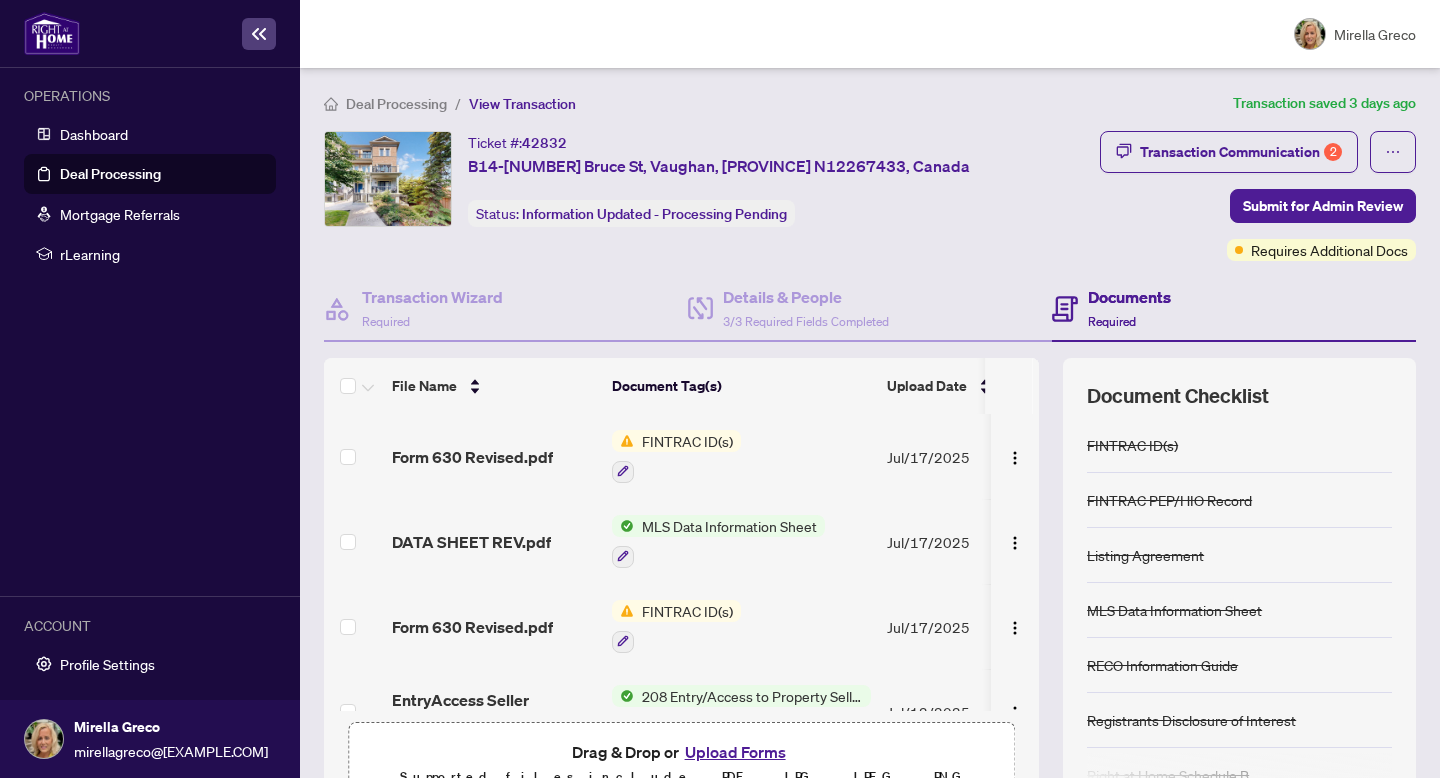 click on "FINTRAC ID(s)" at bounding box center (687, 441) 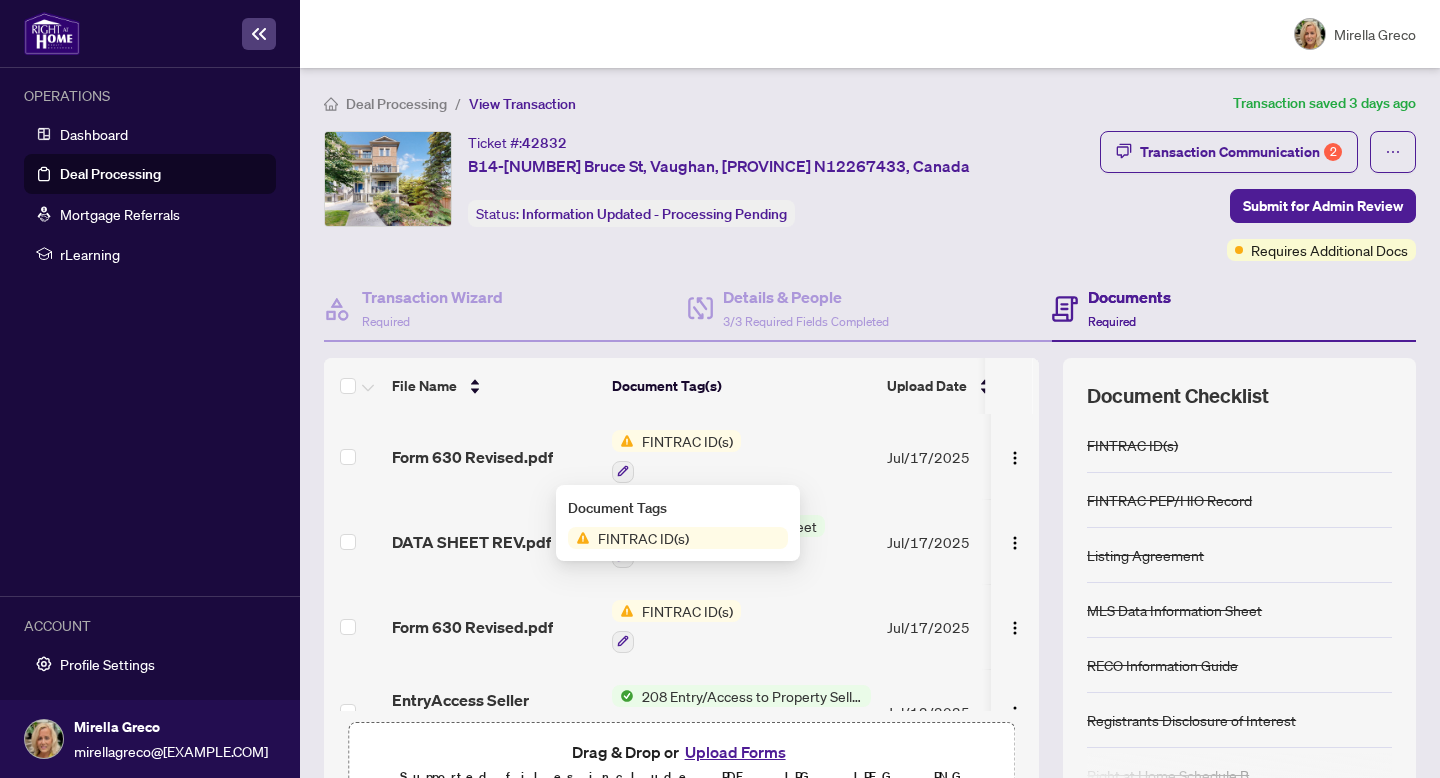 click on "FINTRAC ID(s)" at bounding box center (643, 538) 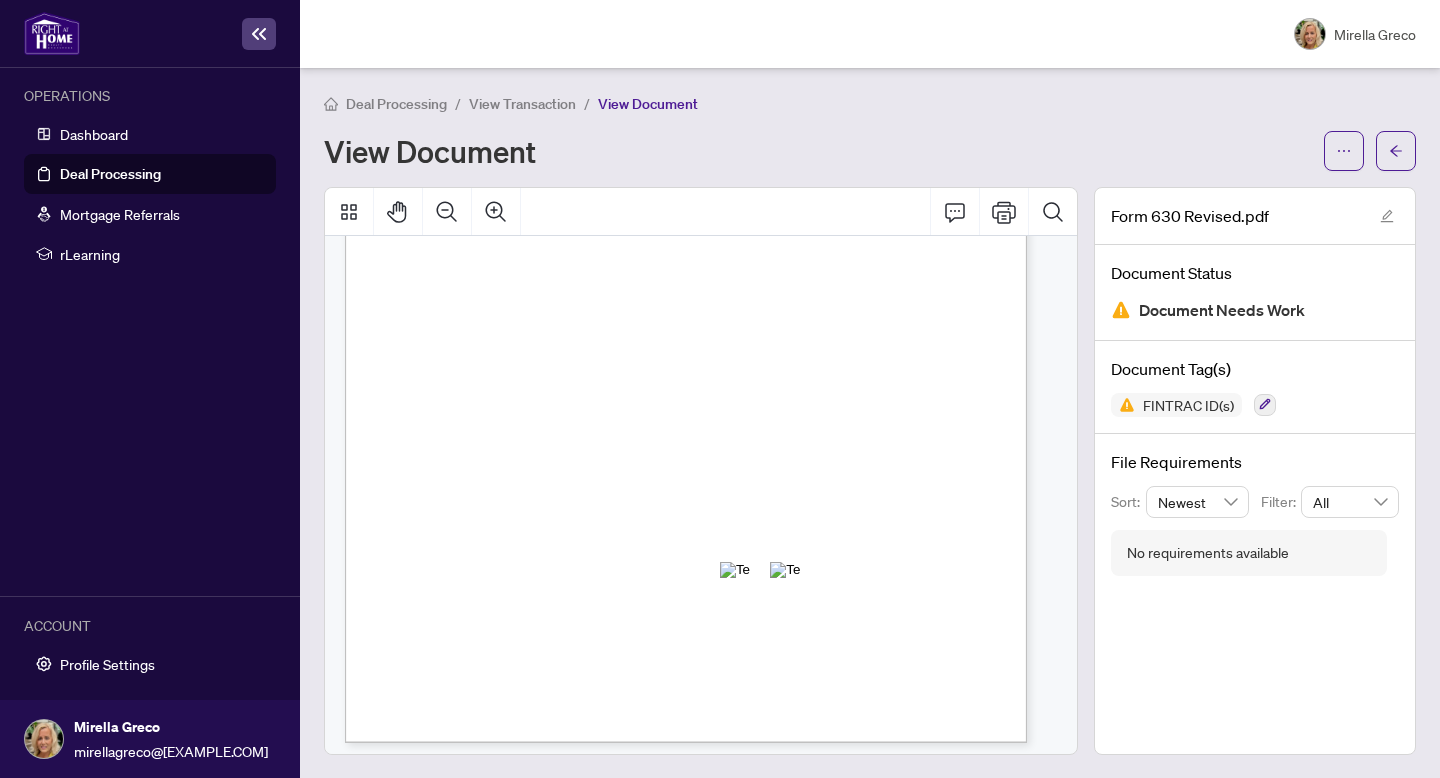 scroll, scrollTop: 405, scrollLeft: 0, axis: vertical 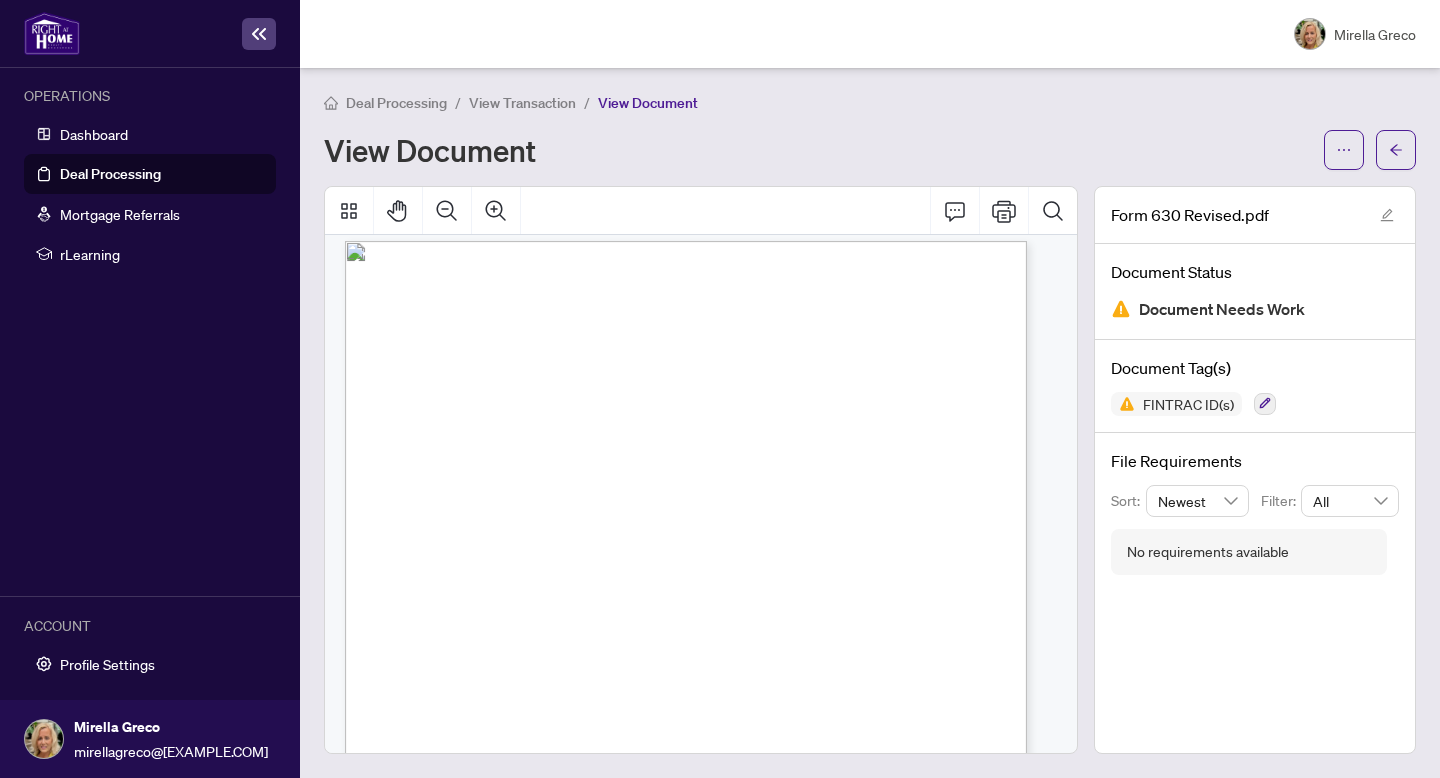 click at bounding box center (1121, 309) 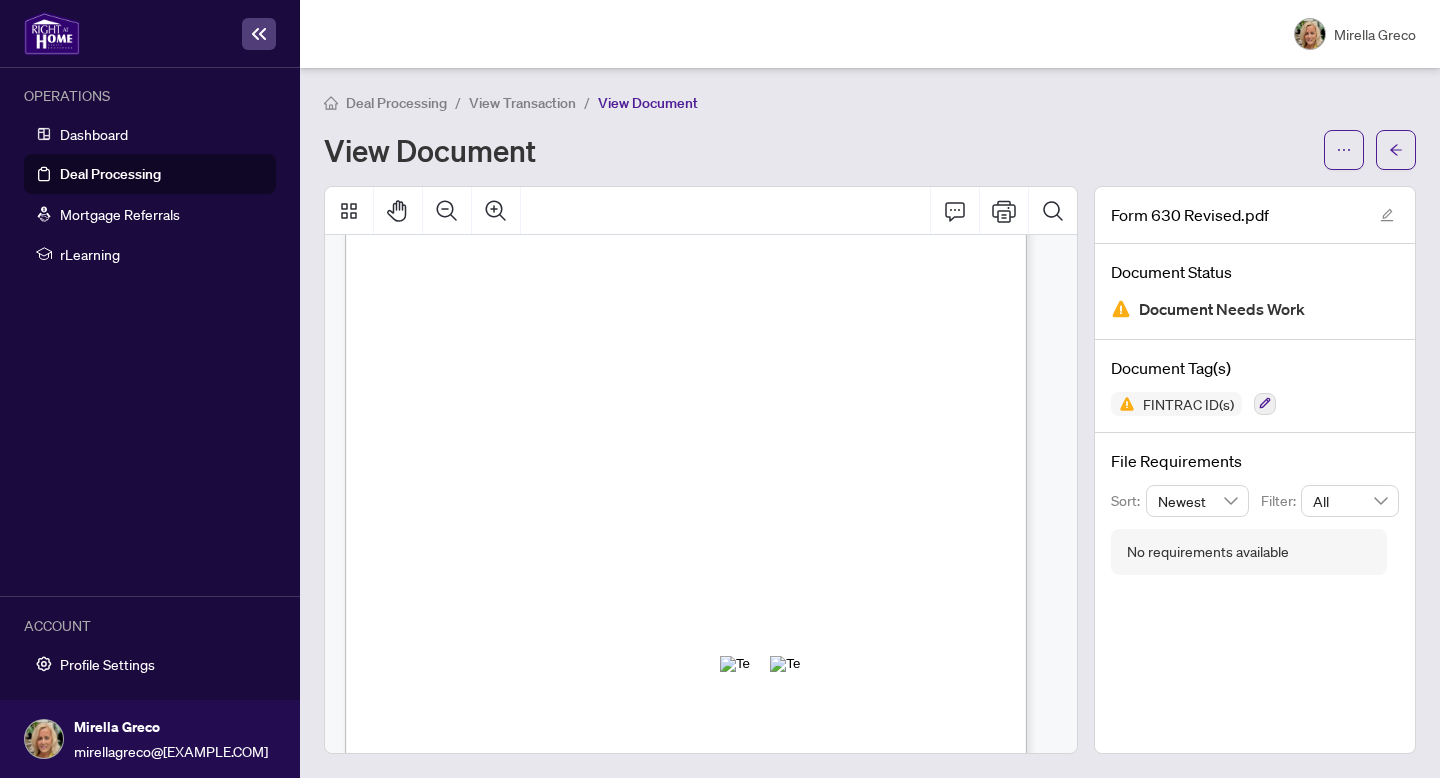 scroll, scrollTop: 291, scrollLeft: 0, axis: vertical 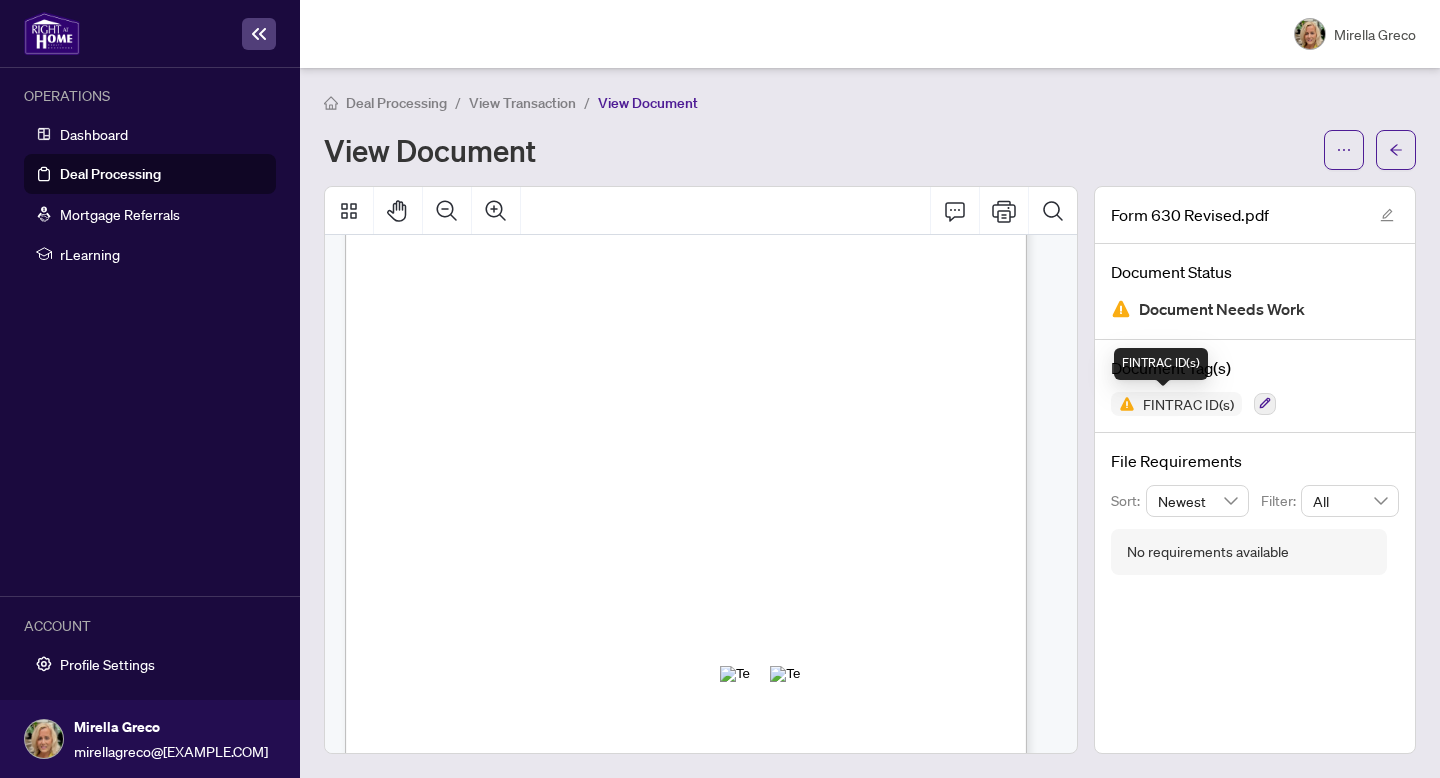 click on "FINTRAC ID(s)" at bounding box center (1188, 404) 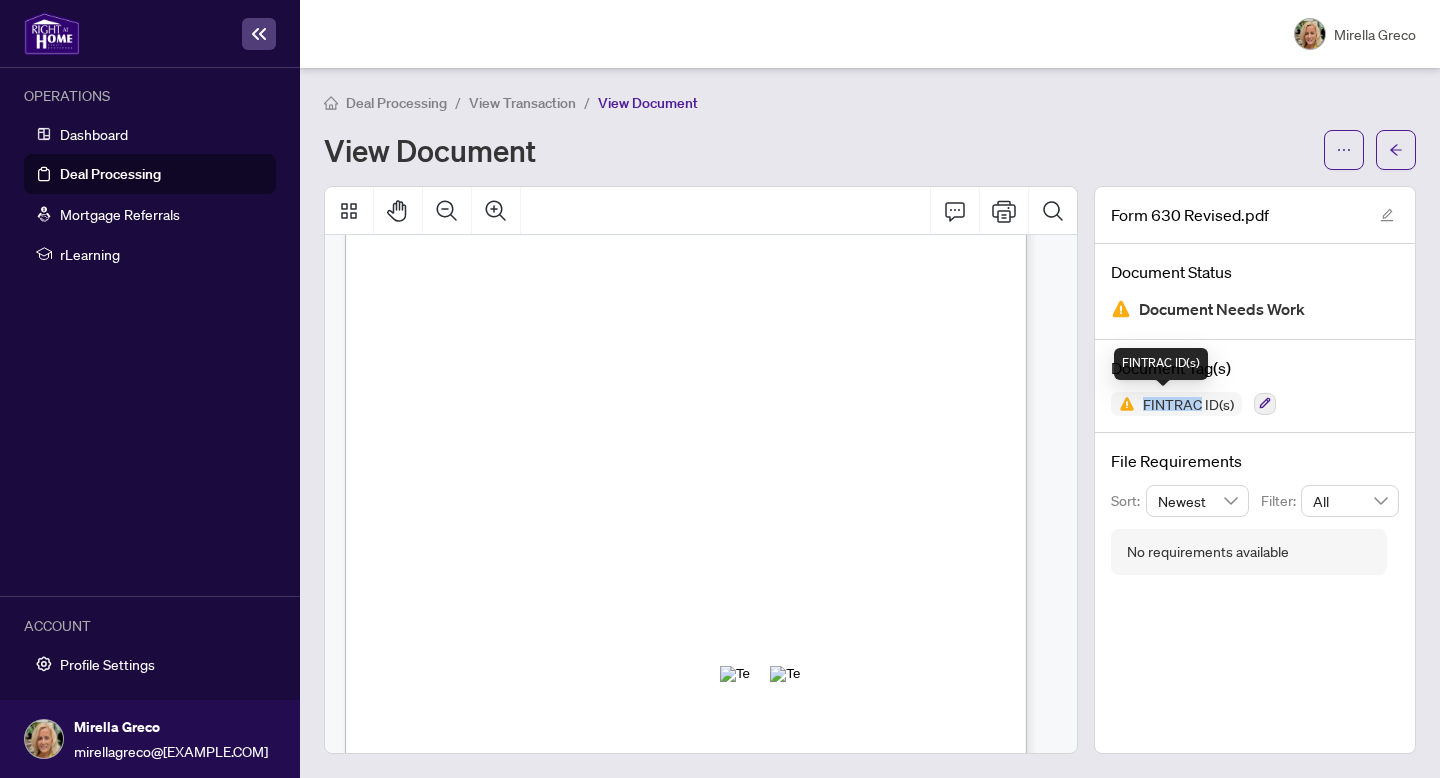 click on "FINTRAC ID(s)" at bounding box center [1188, 404] 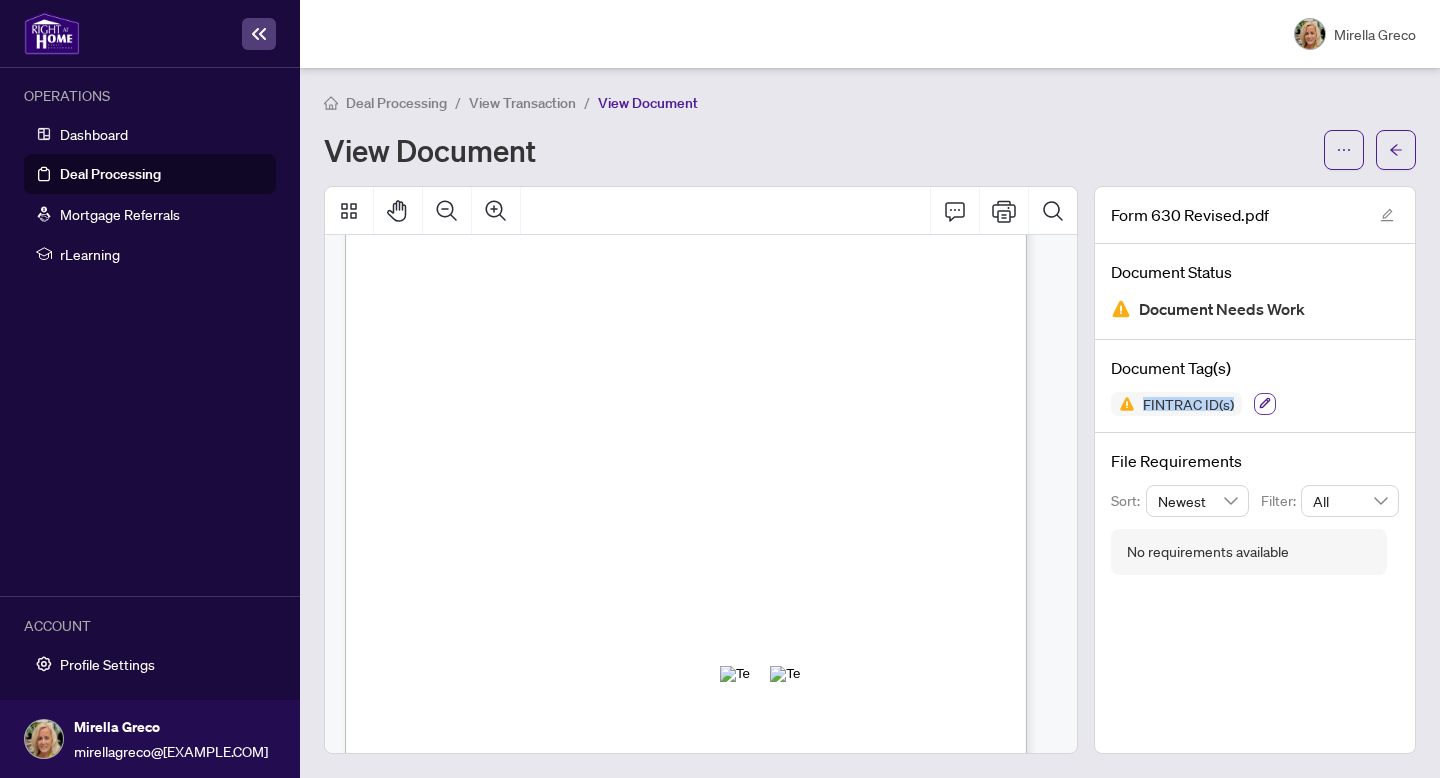 click 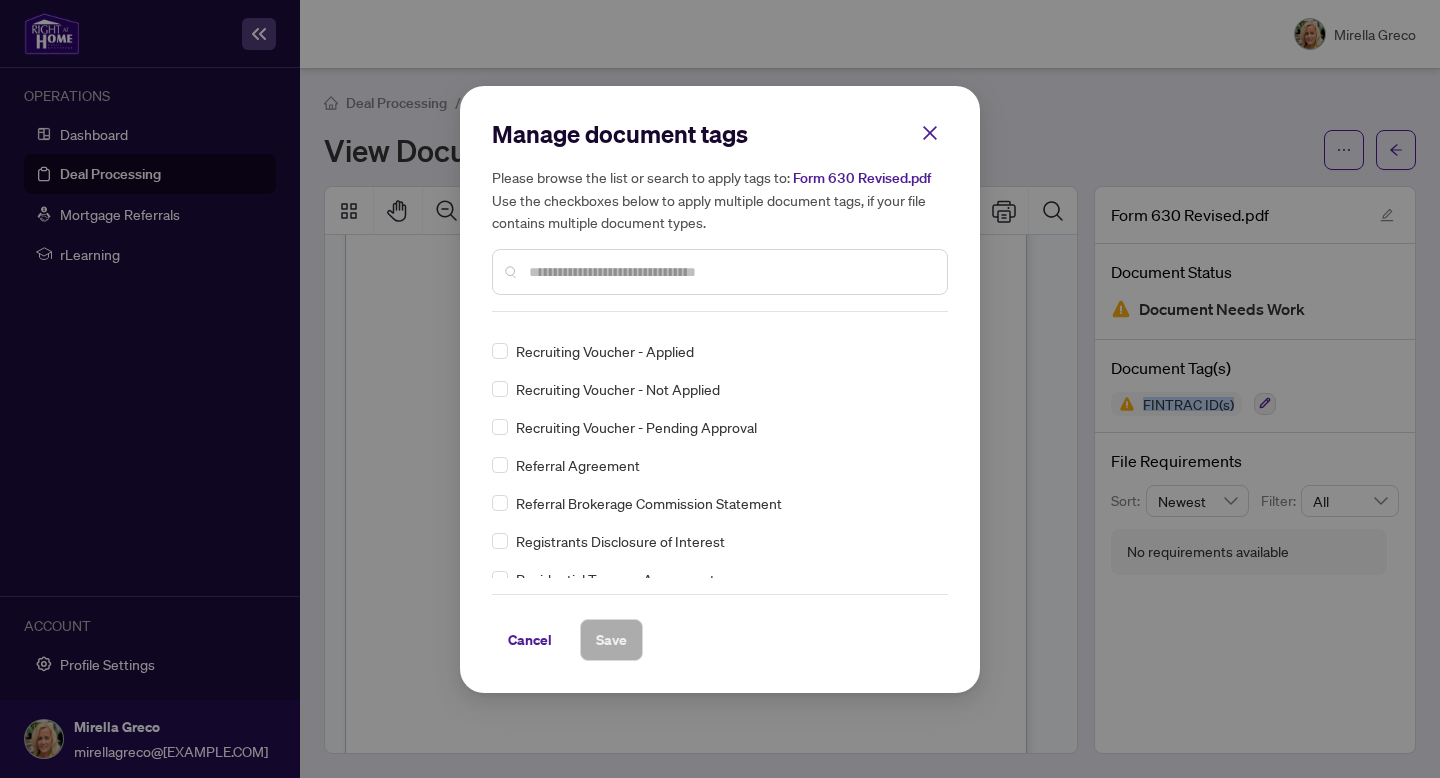 scroll, scrollTop: 4091, scrollLeft: 0, axis: vertical 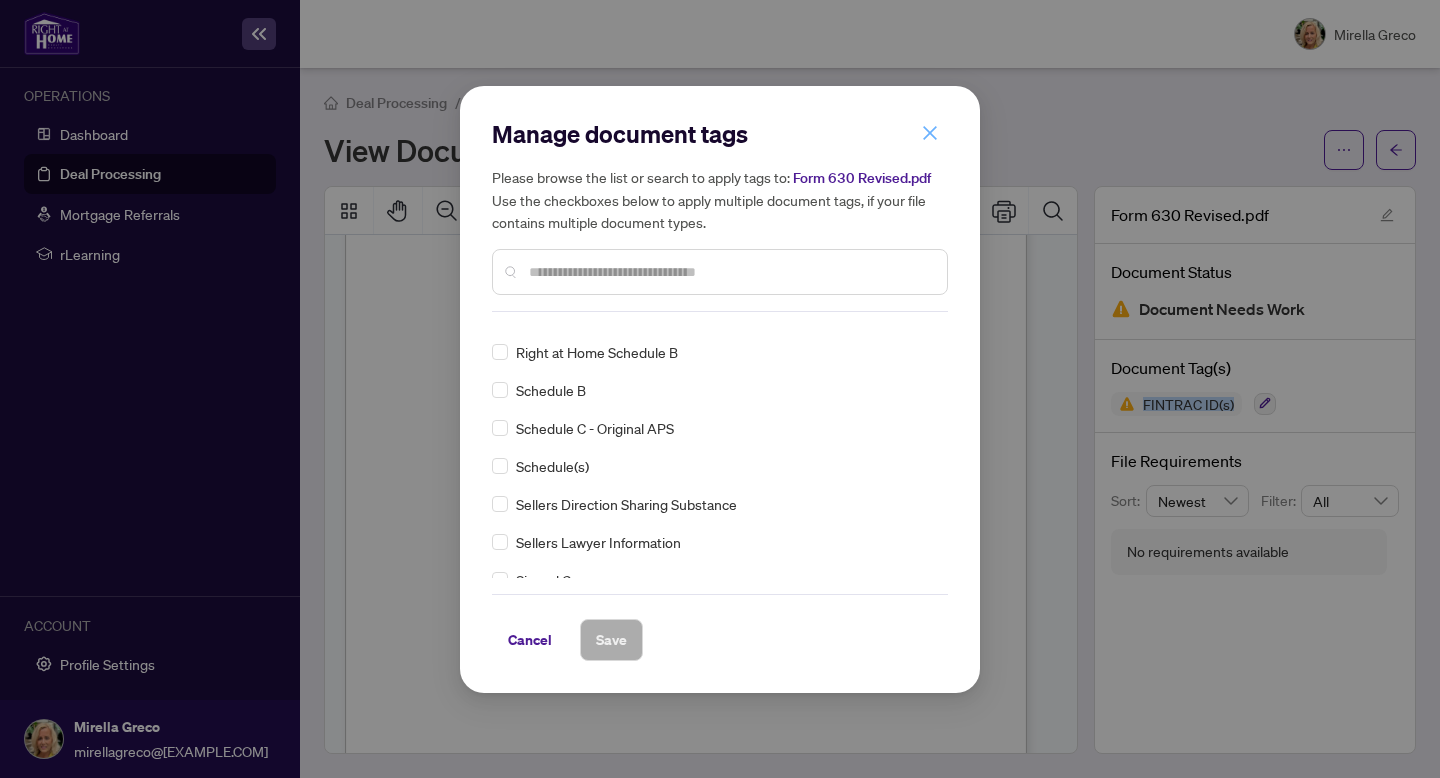 click 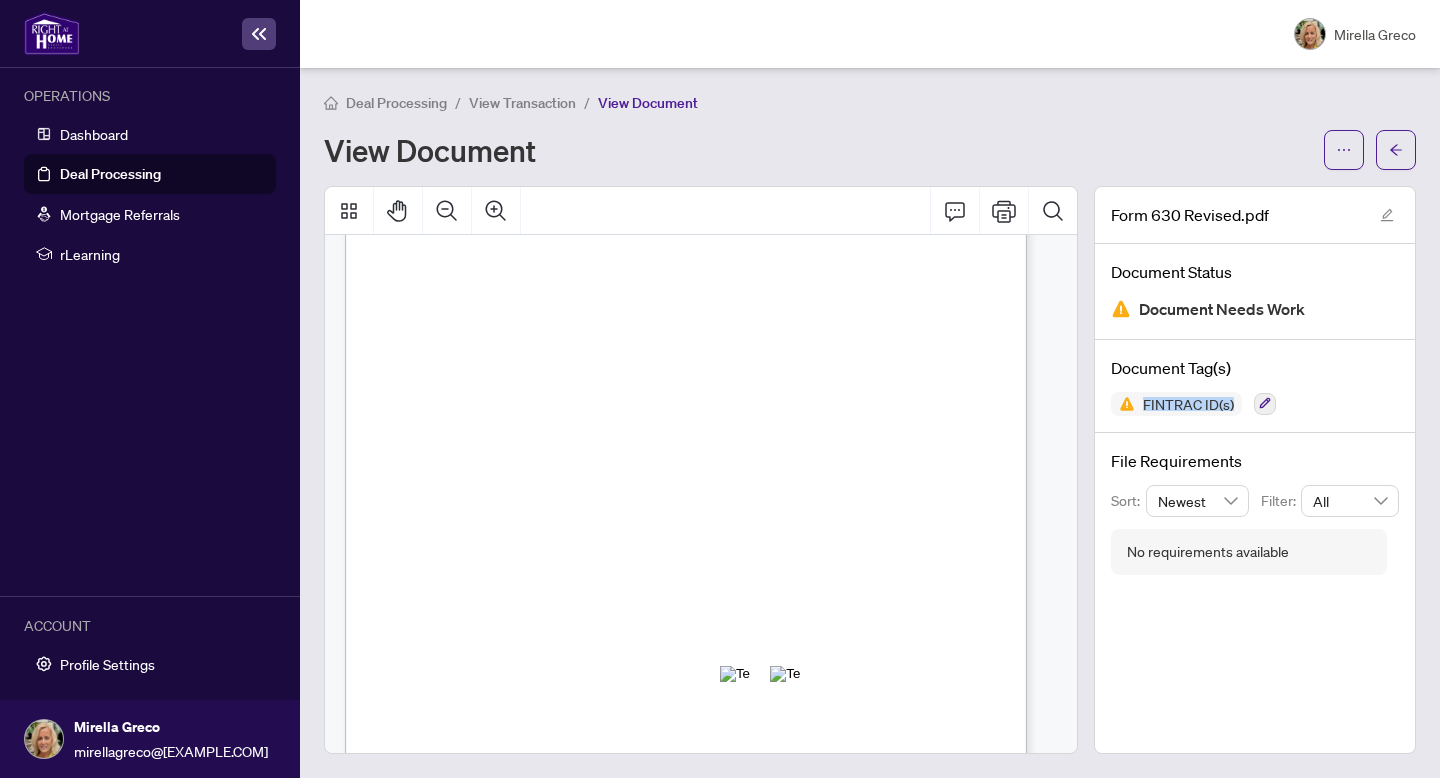scroll, scrollTop: 405, scrollLeft: 0, axis: vertical 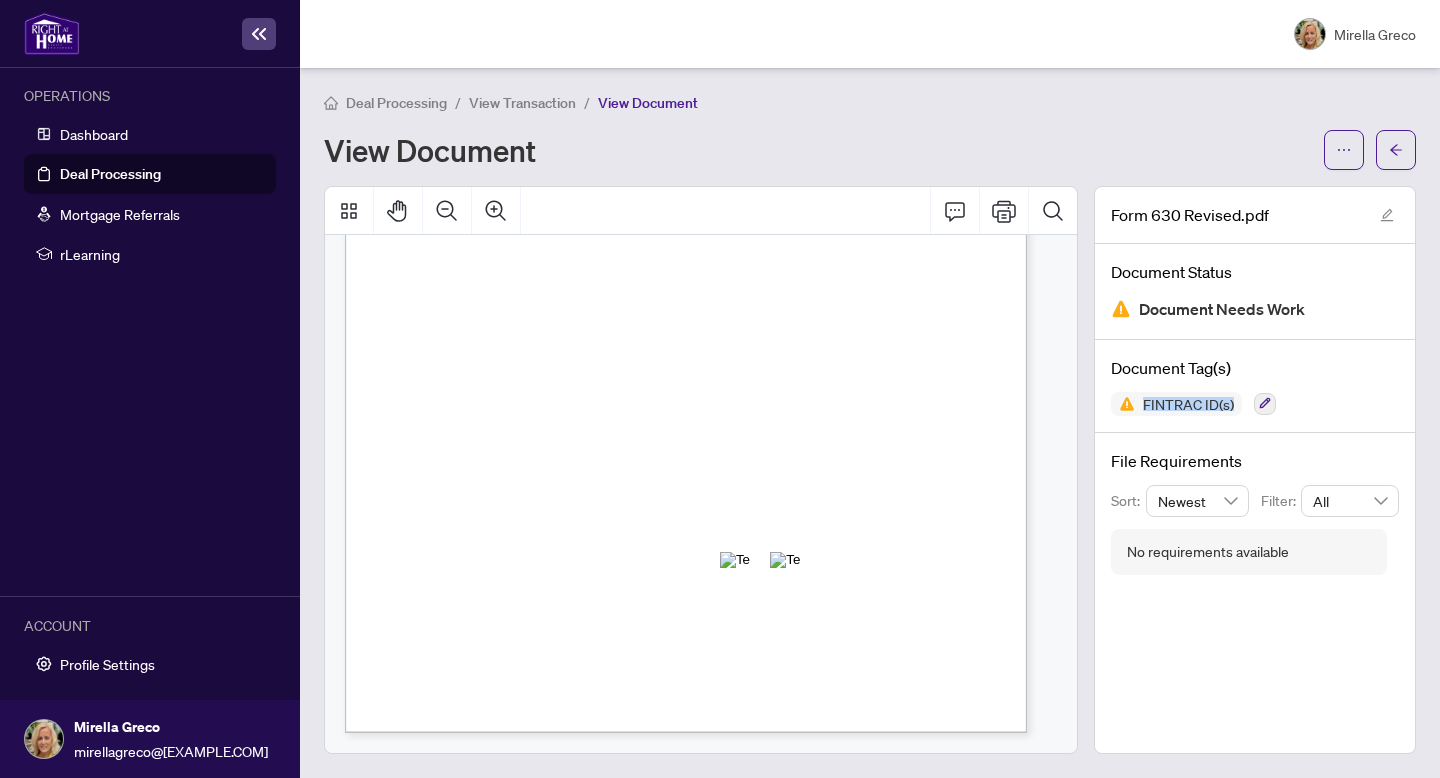 click at bounding box center [1121, 309] 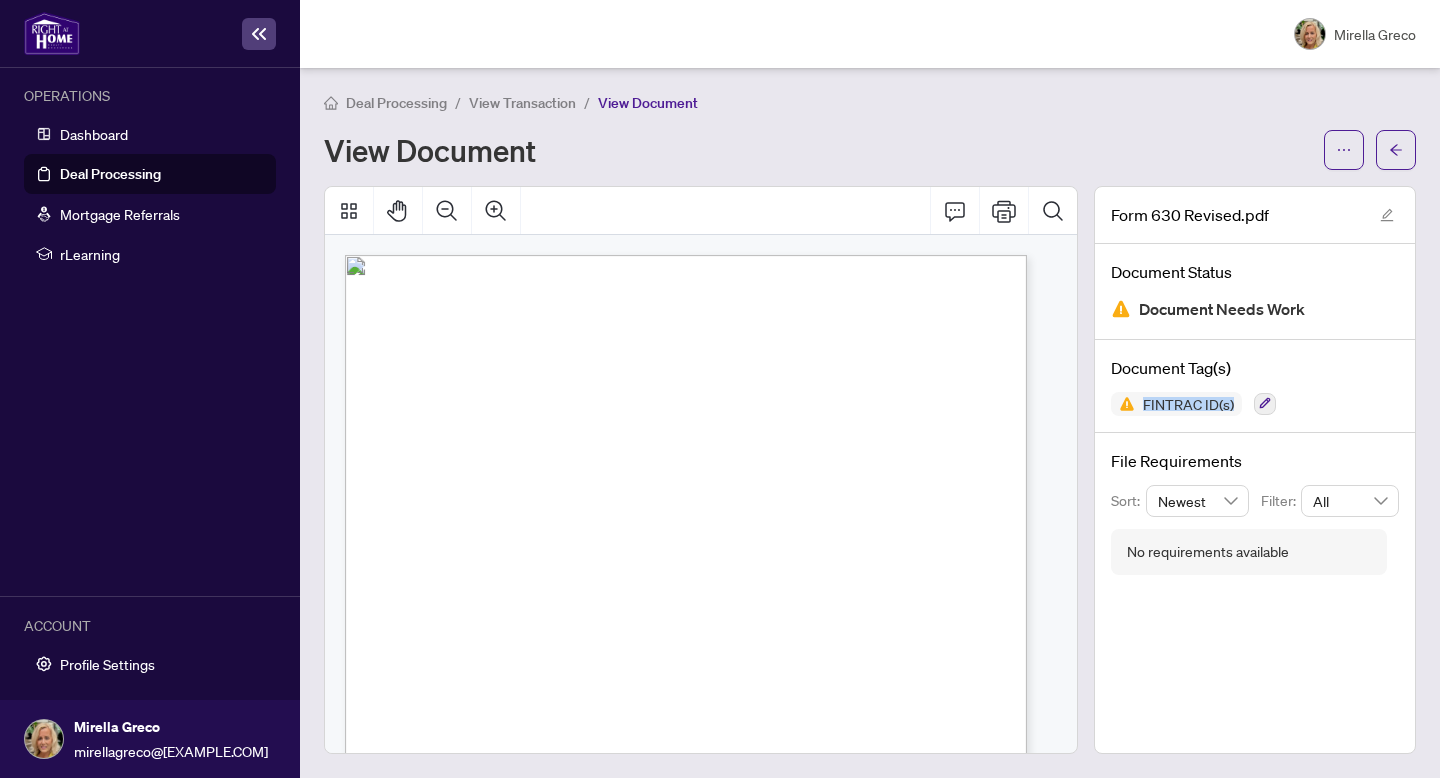 scroll, scrollTop: 0, scrollLeft: 0, axis: both 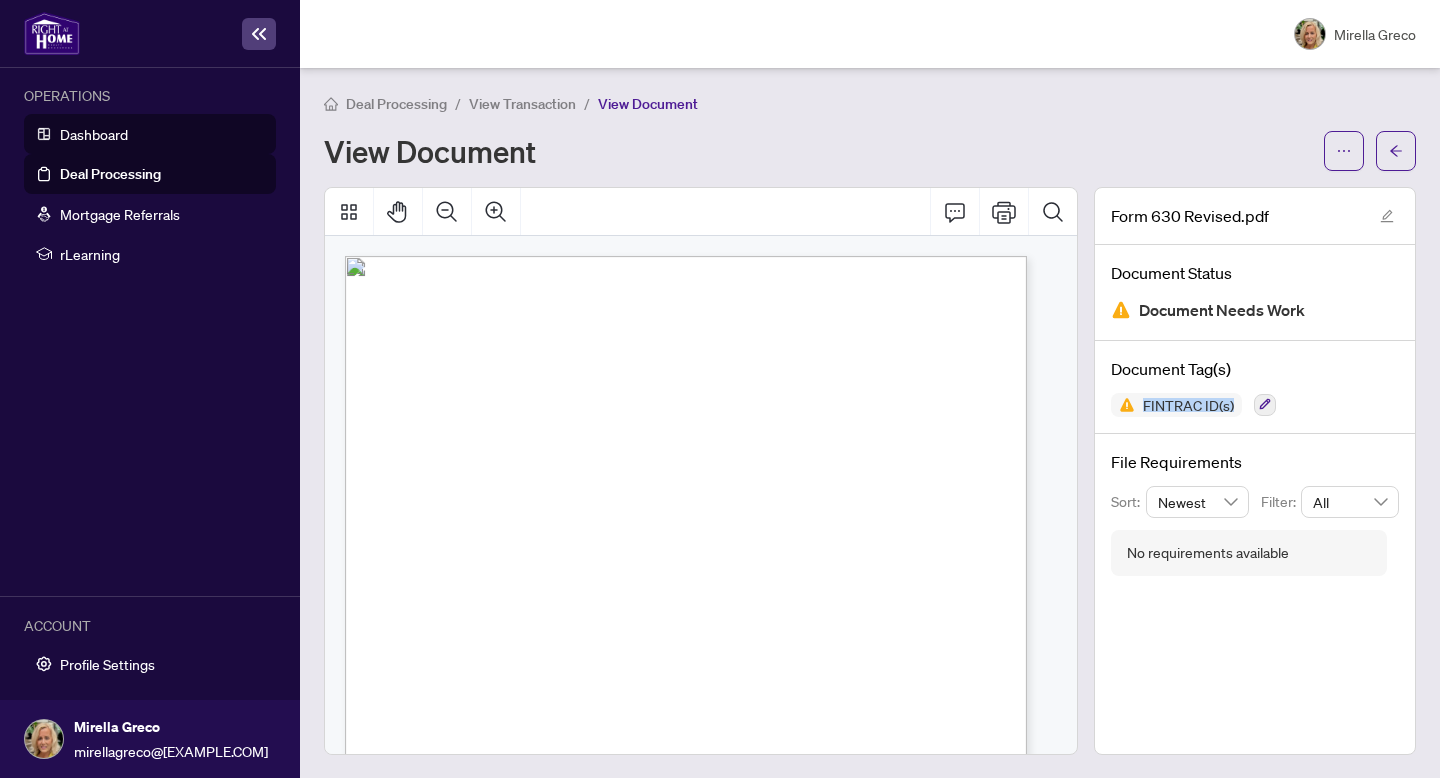 click on "Dashboard" at bounding box center (94, 134) 